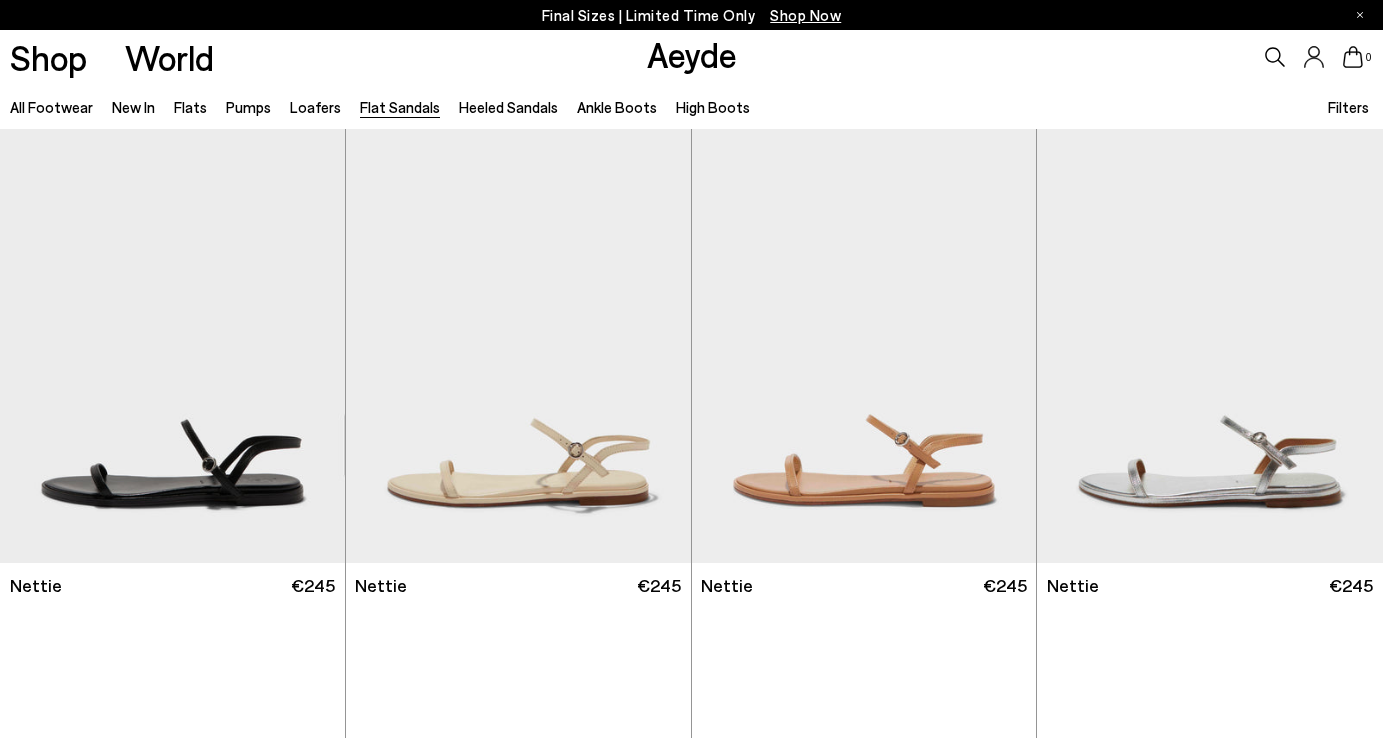 scroll, scrollTop: 0, scrollLeft: 0, axis: both 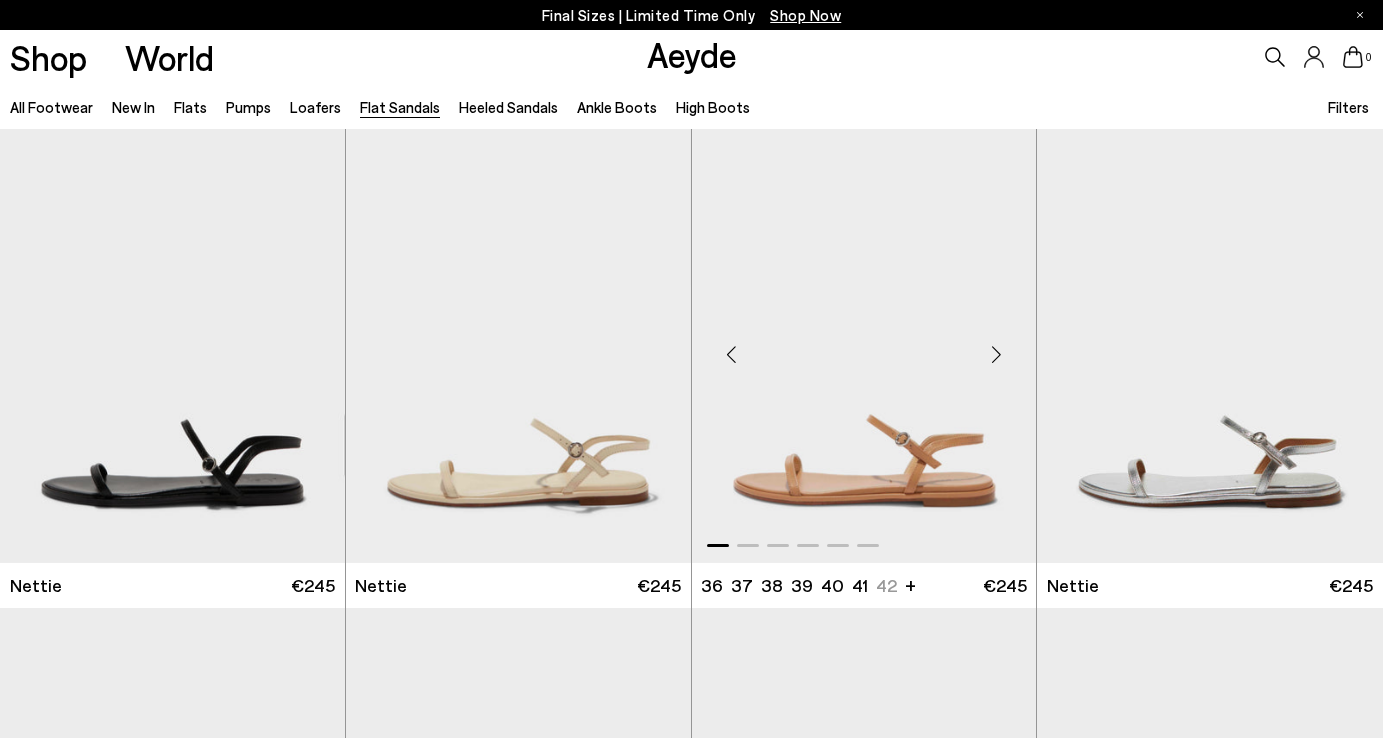 click at bounding box center (864, 346) 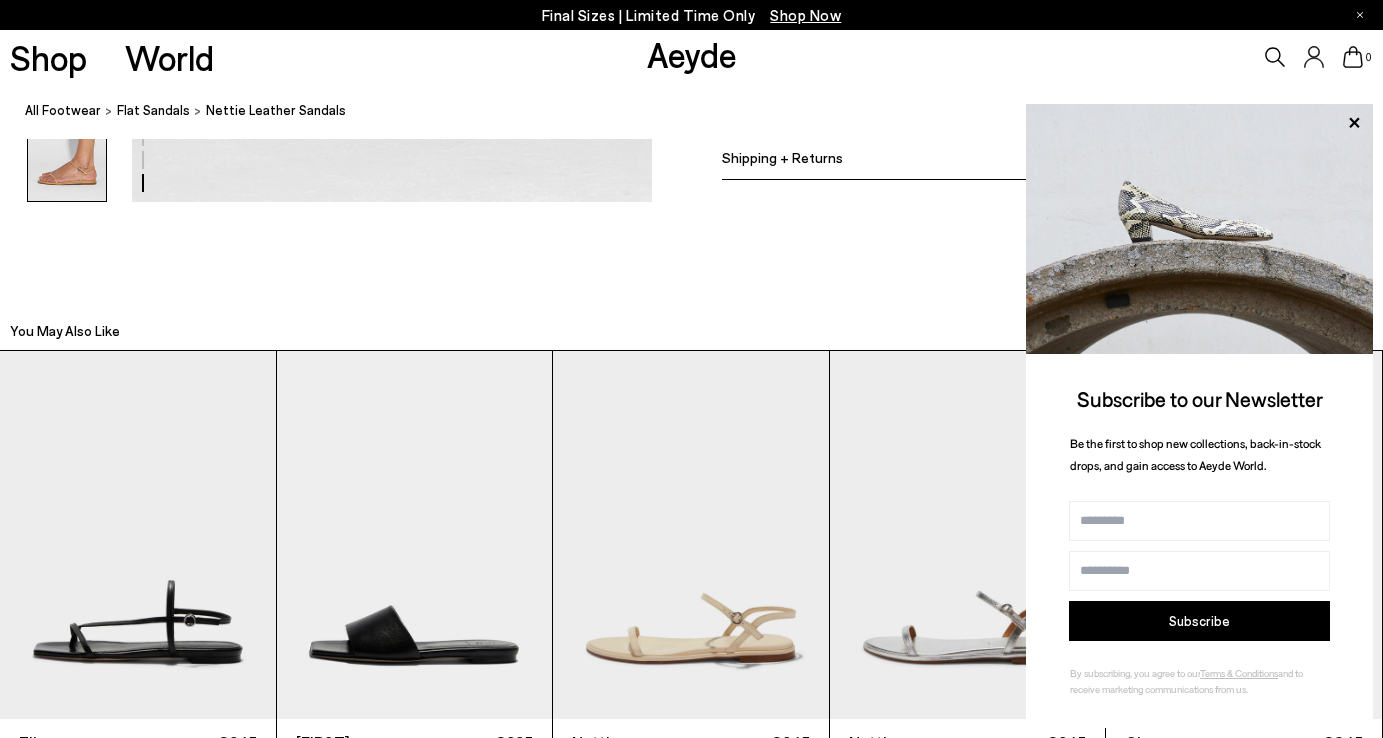 scroll, scrollTop: 4022, scrollLeft: 0, axis: vertical 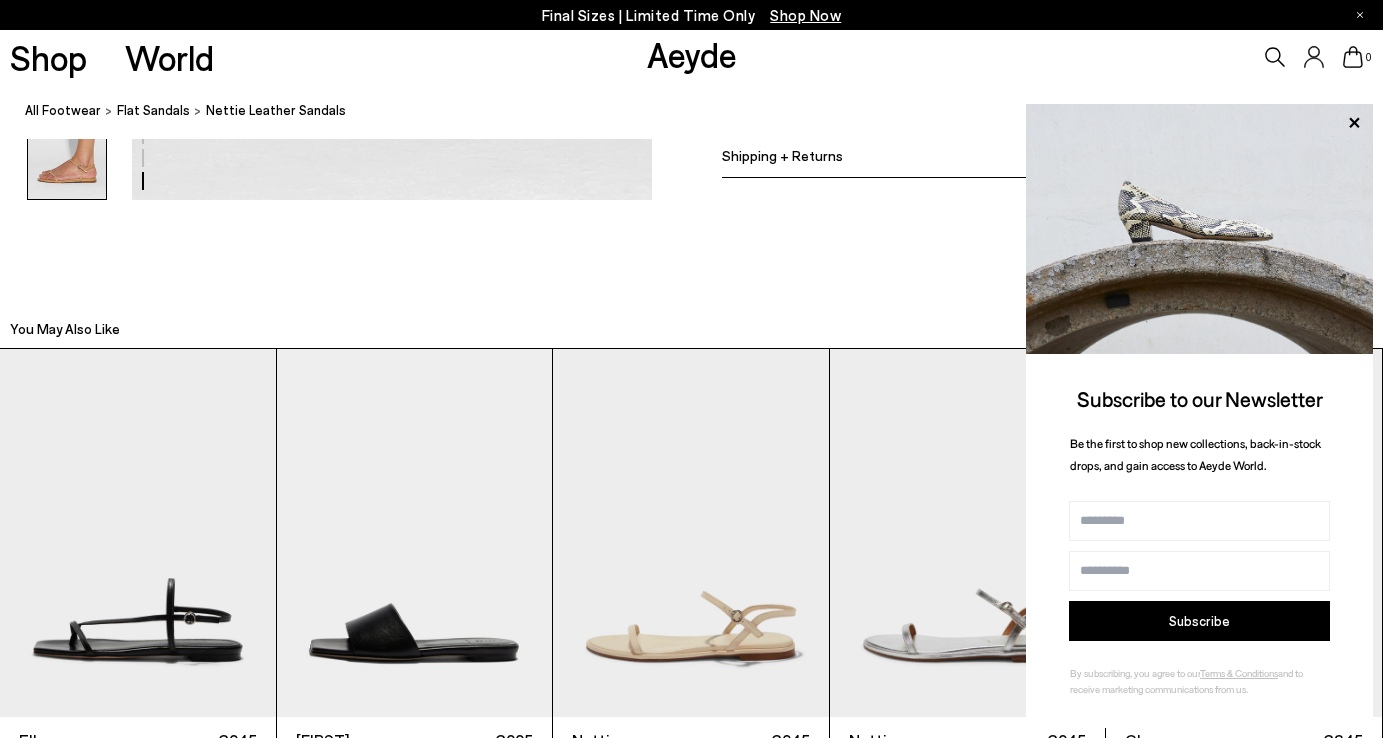 click at bounding box center [691, 532] 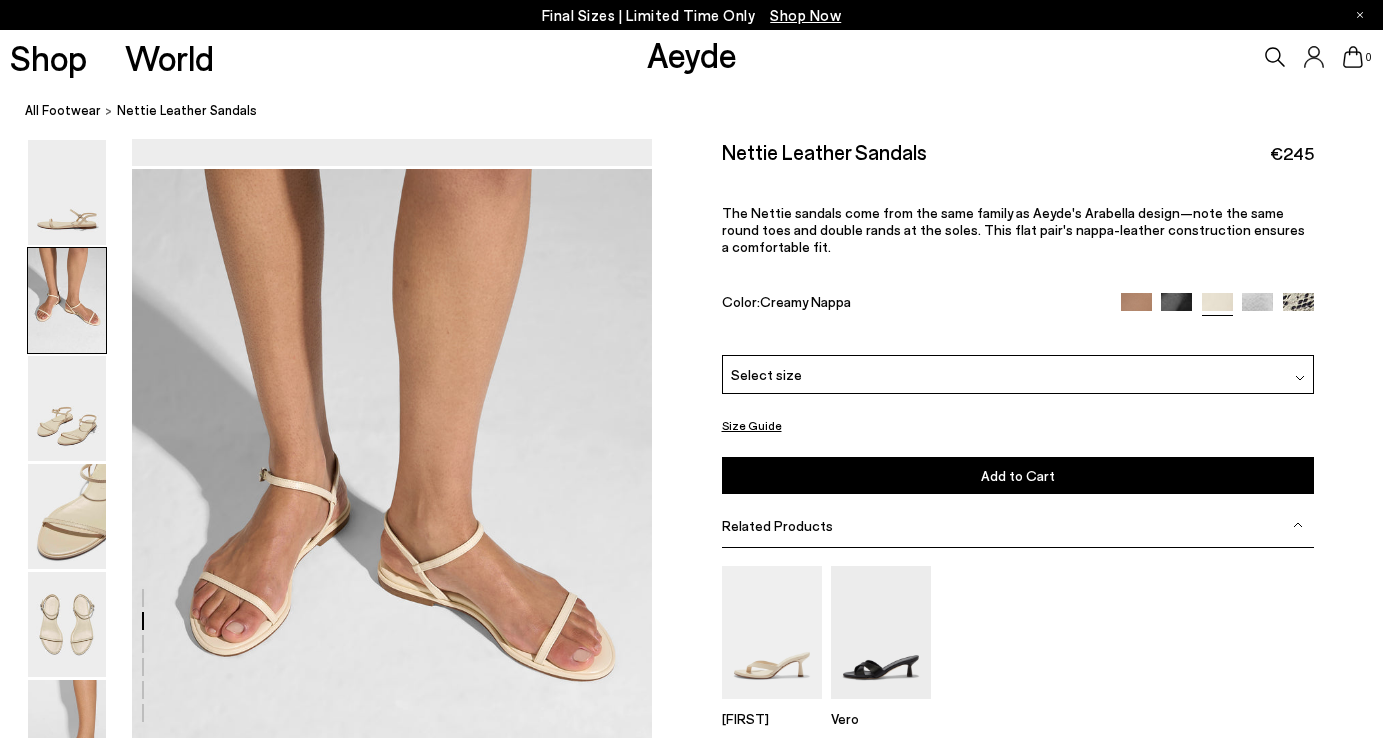 scroll, scrollTop: 573, scrollLeft: 0, axis: vertical 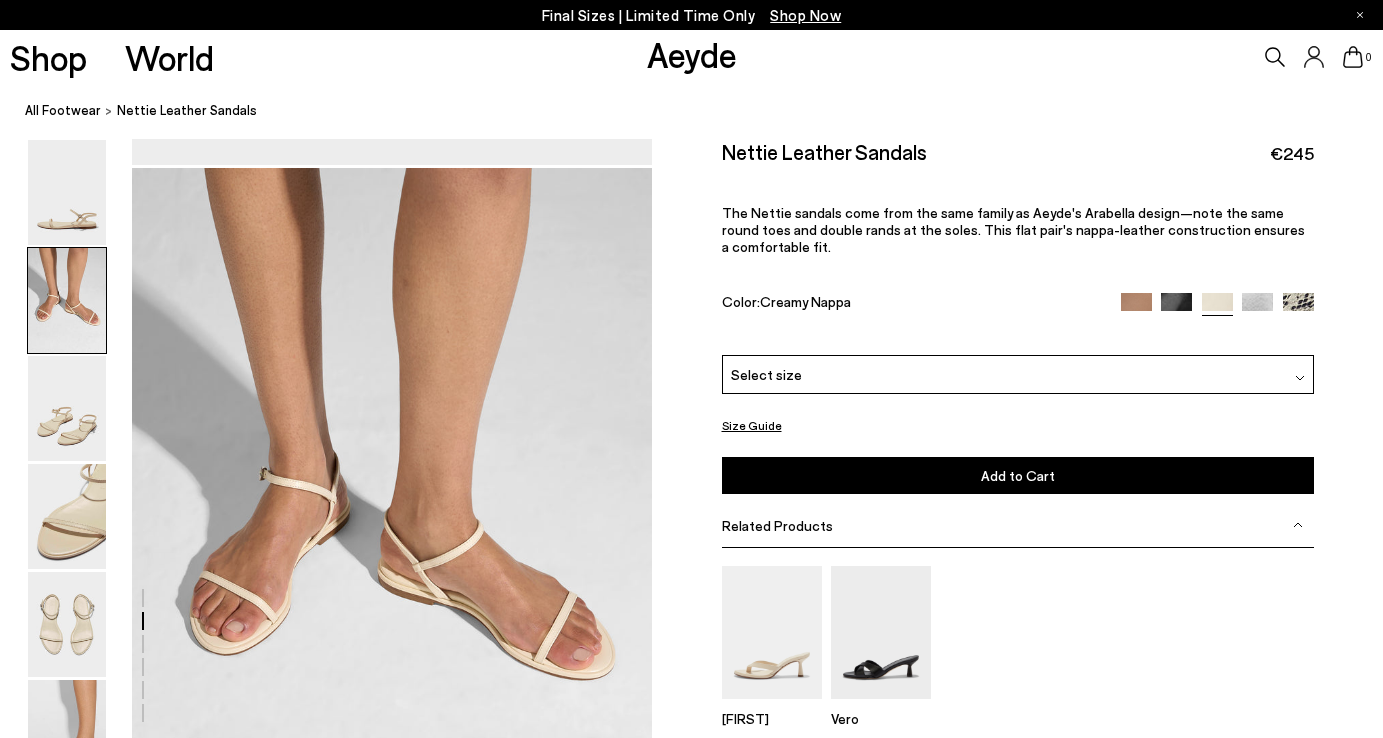 click at bounding box center (1298, 308) 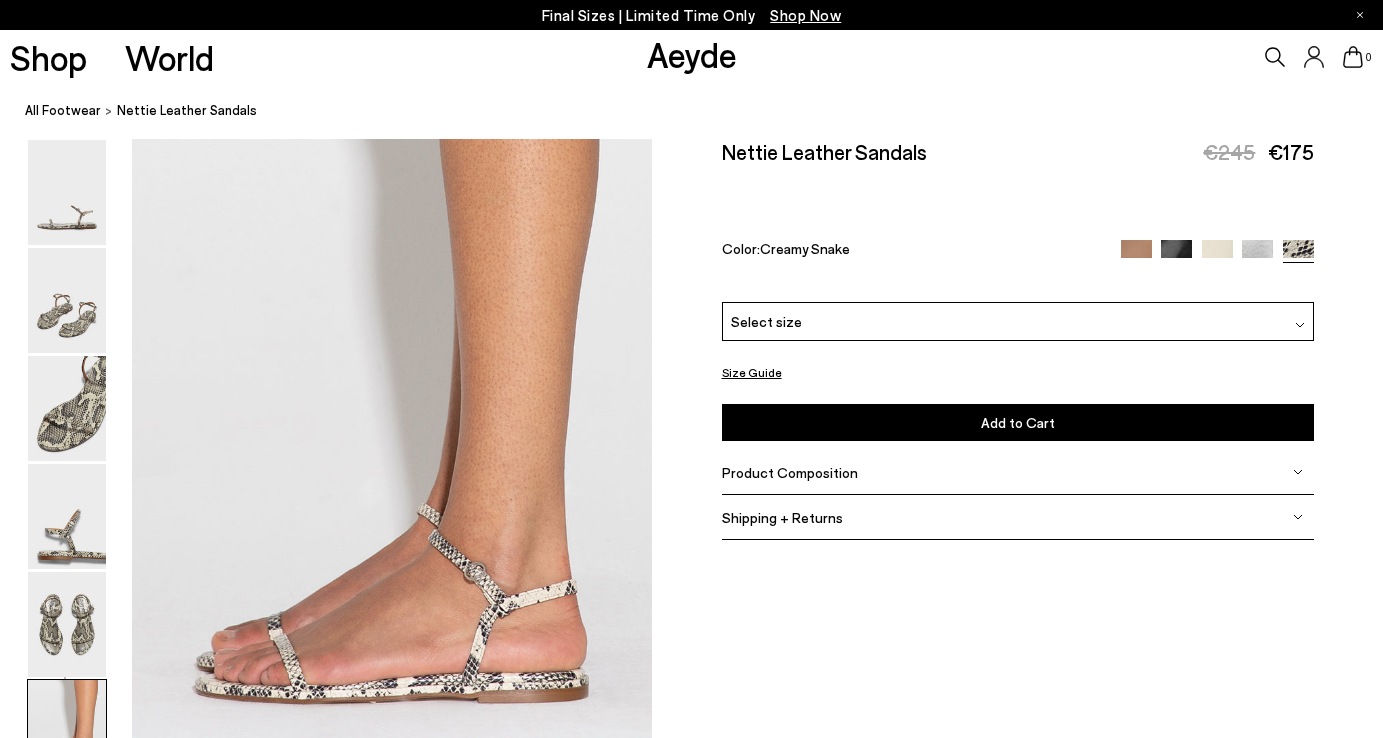 scroll, scrollTop: 3510, scrollLeft: 0, axis: vertical 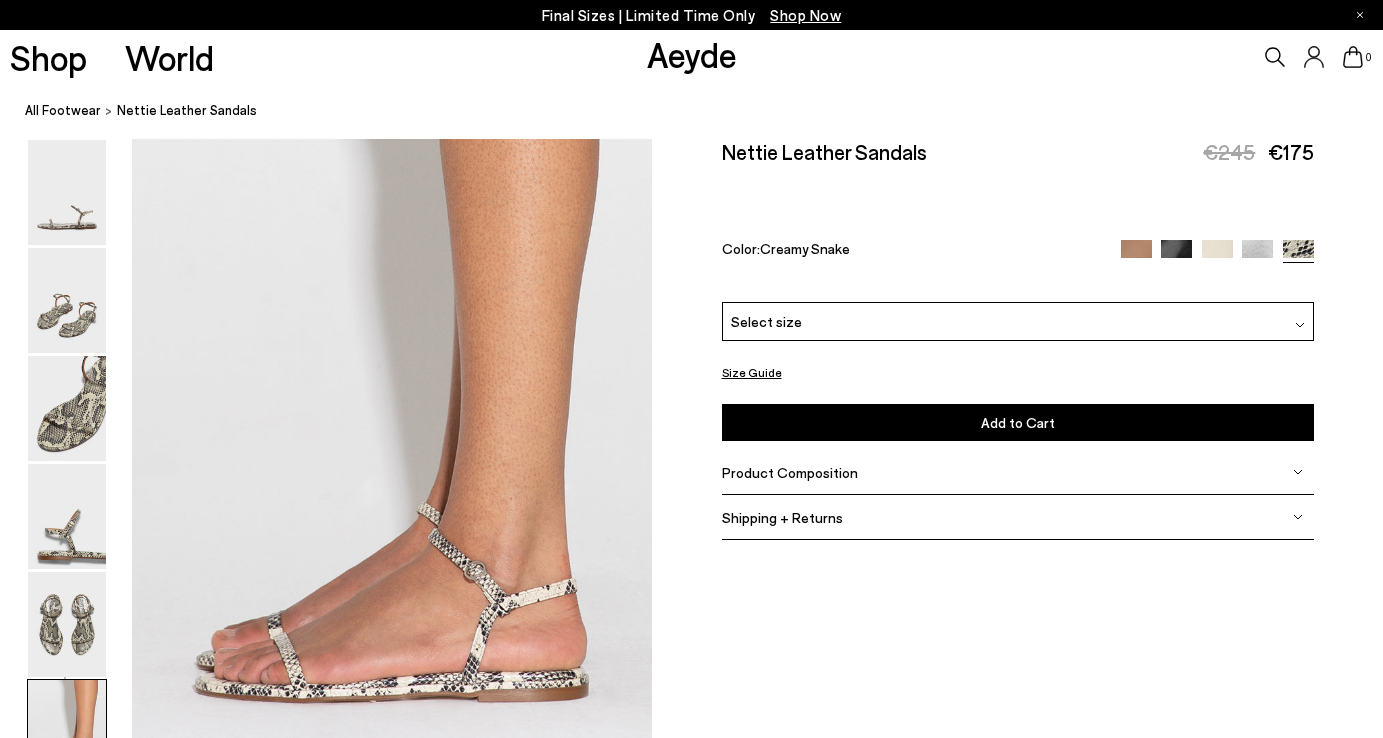 click at bounding box center [1257, 255] 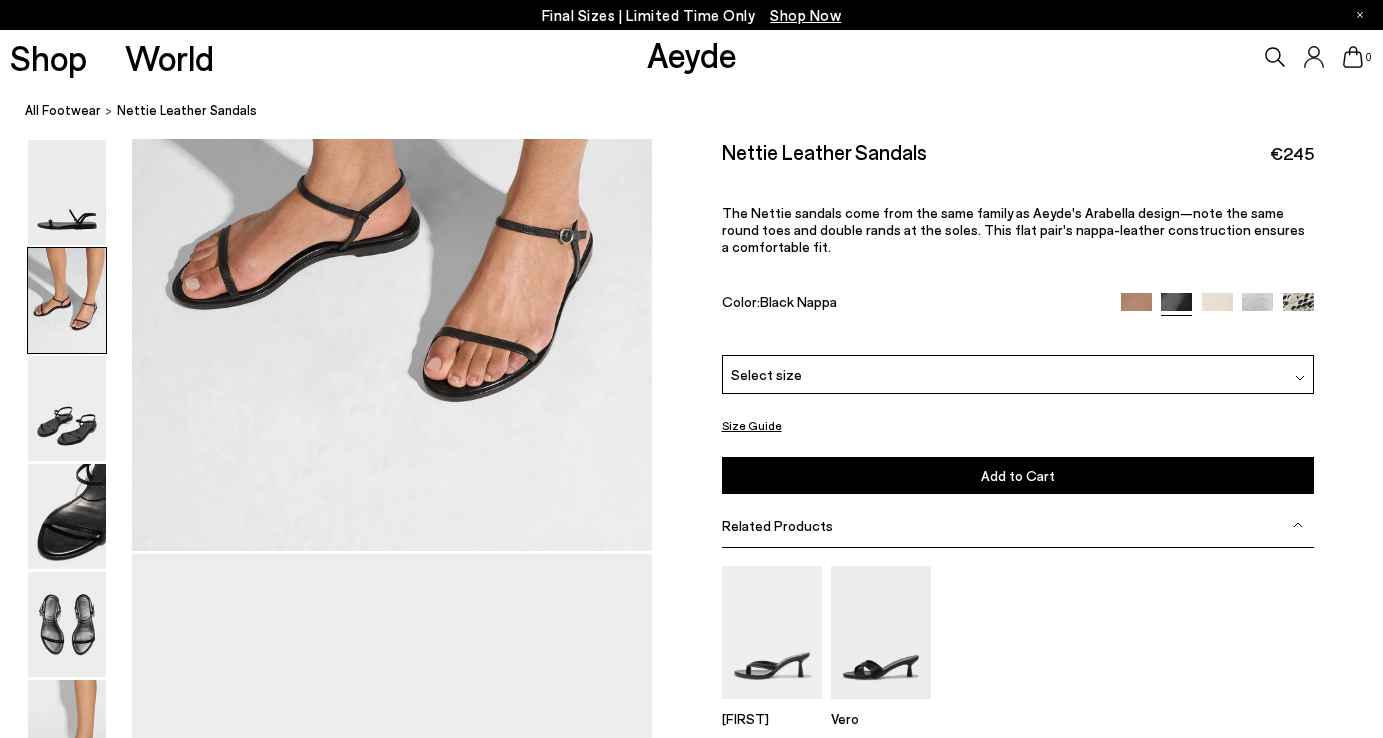 scroll, scrollTop: 880, scrollLeft: 0, axis: vertical 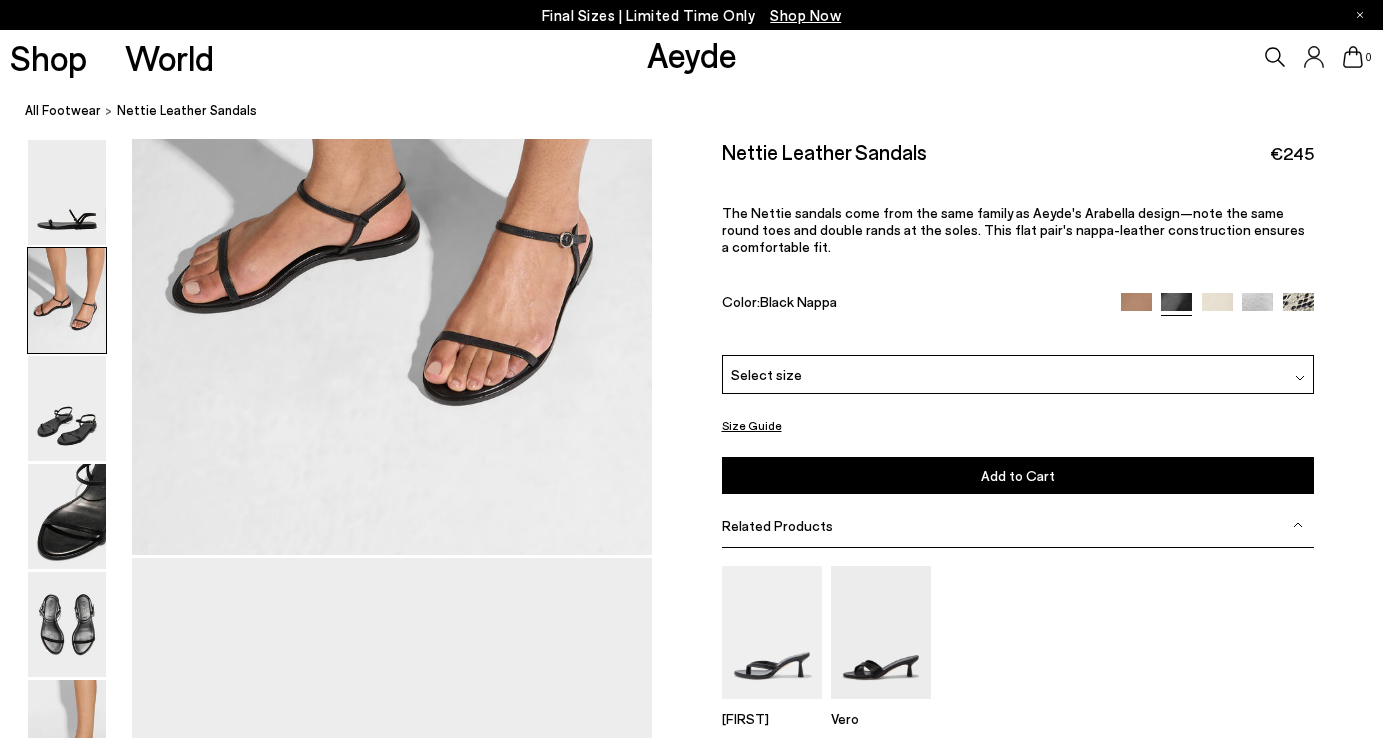 click at bounding box center [1136, 308] 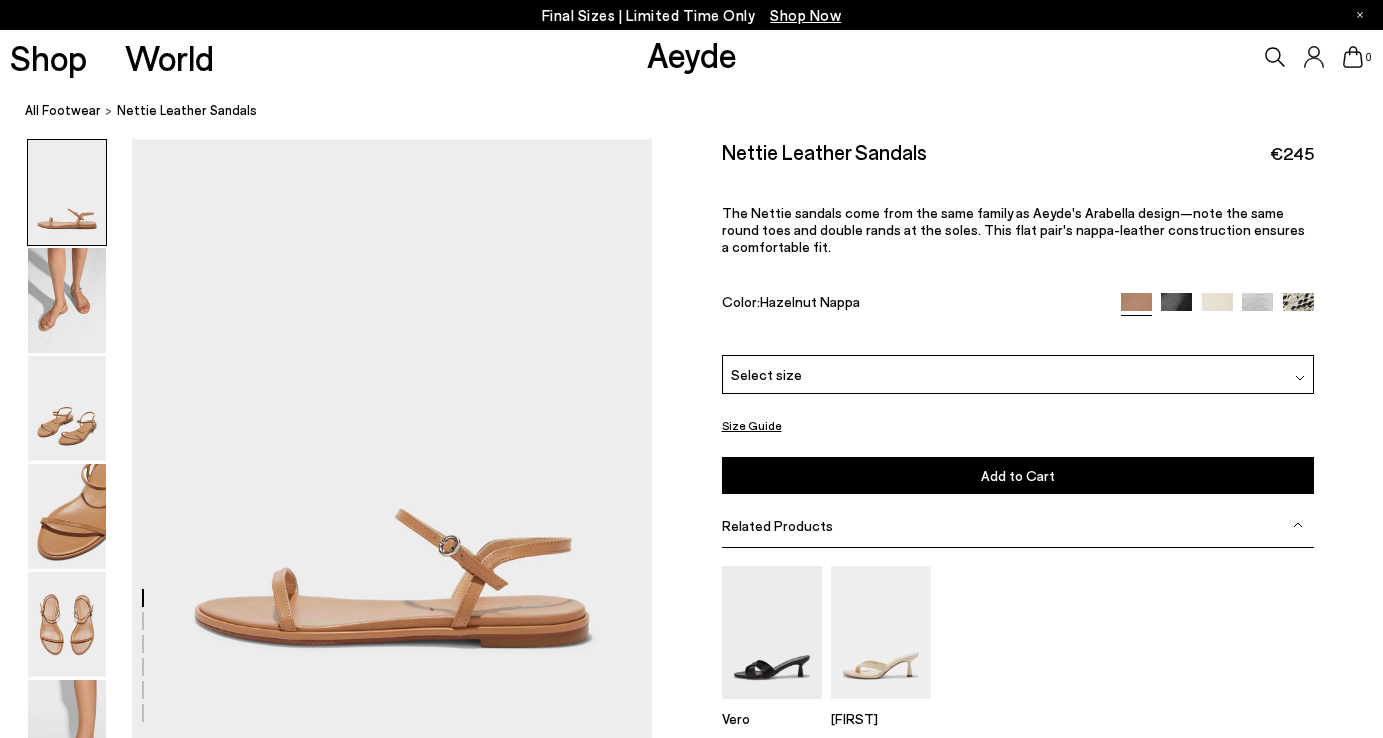 scroll, scrollTop: 0, scrollLeft: 0, axis: both 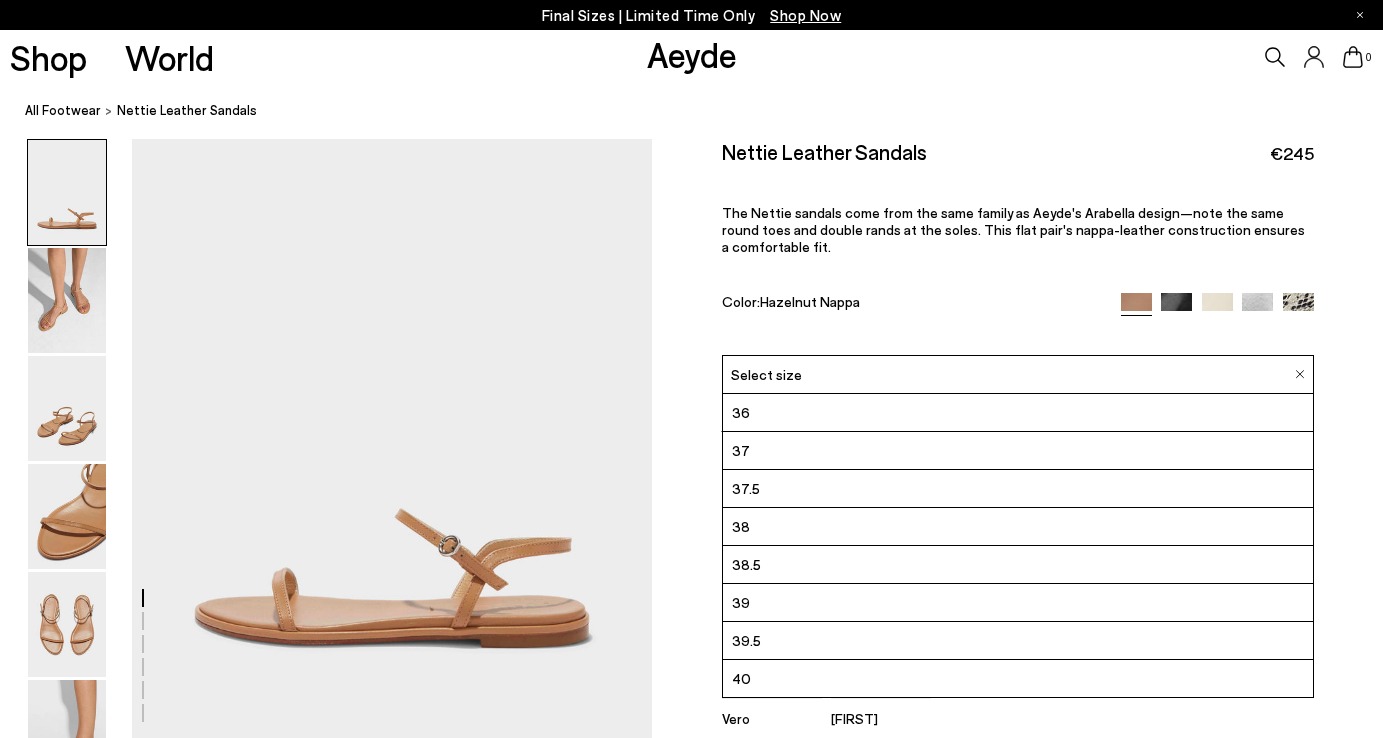 click on "38.5" at bounding box center (1018, 565) 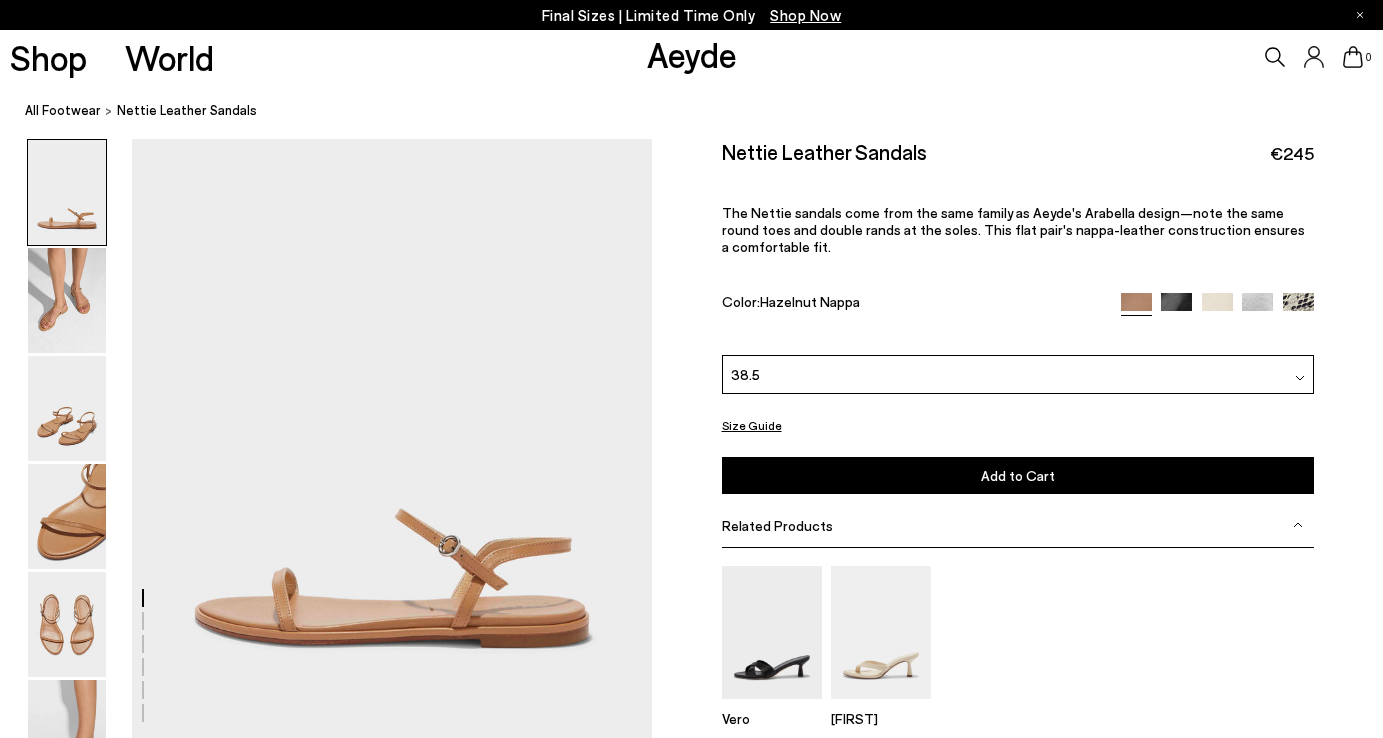 click on "Add to Cart Select a Size First" at bounding box center (1018, 475) 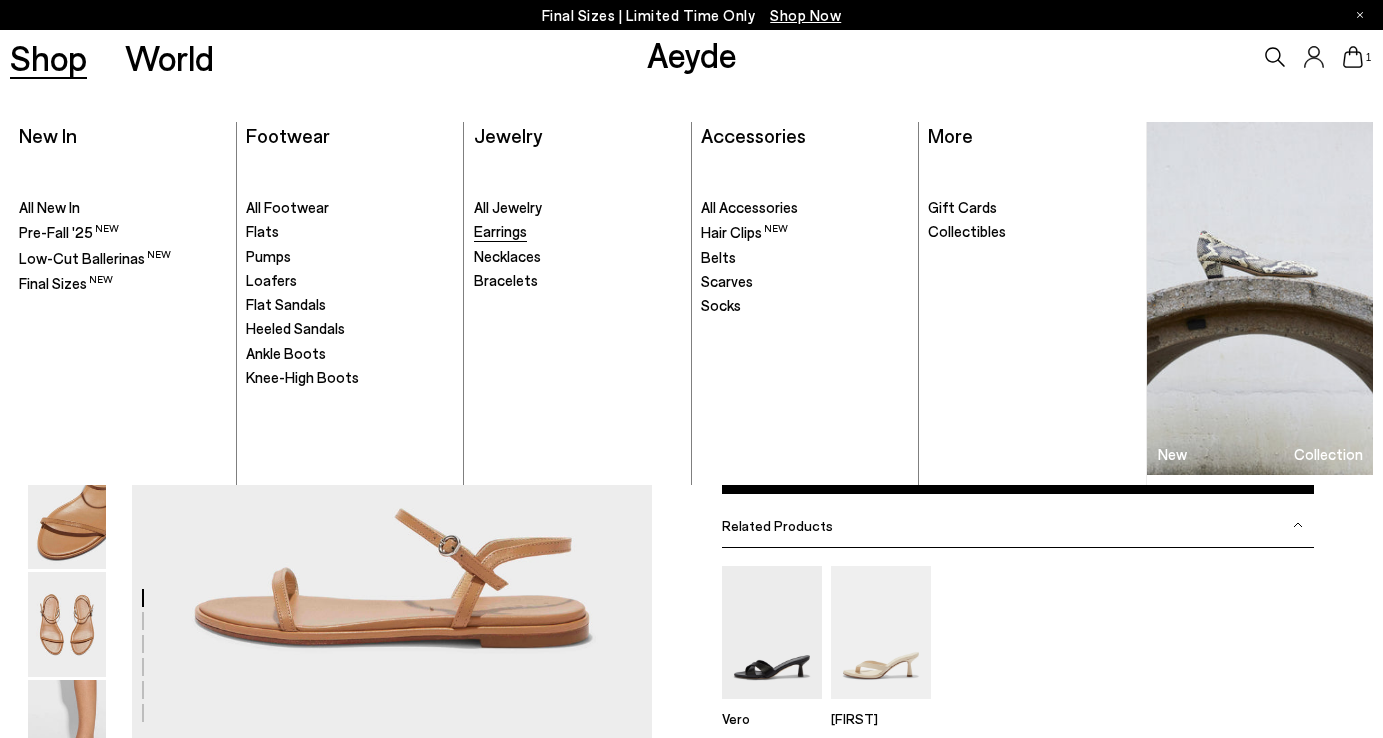 click on "Earrings" at bounding box center (500, 231) 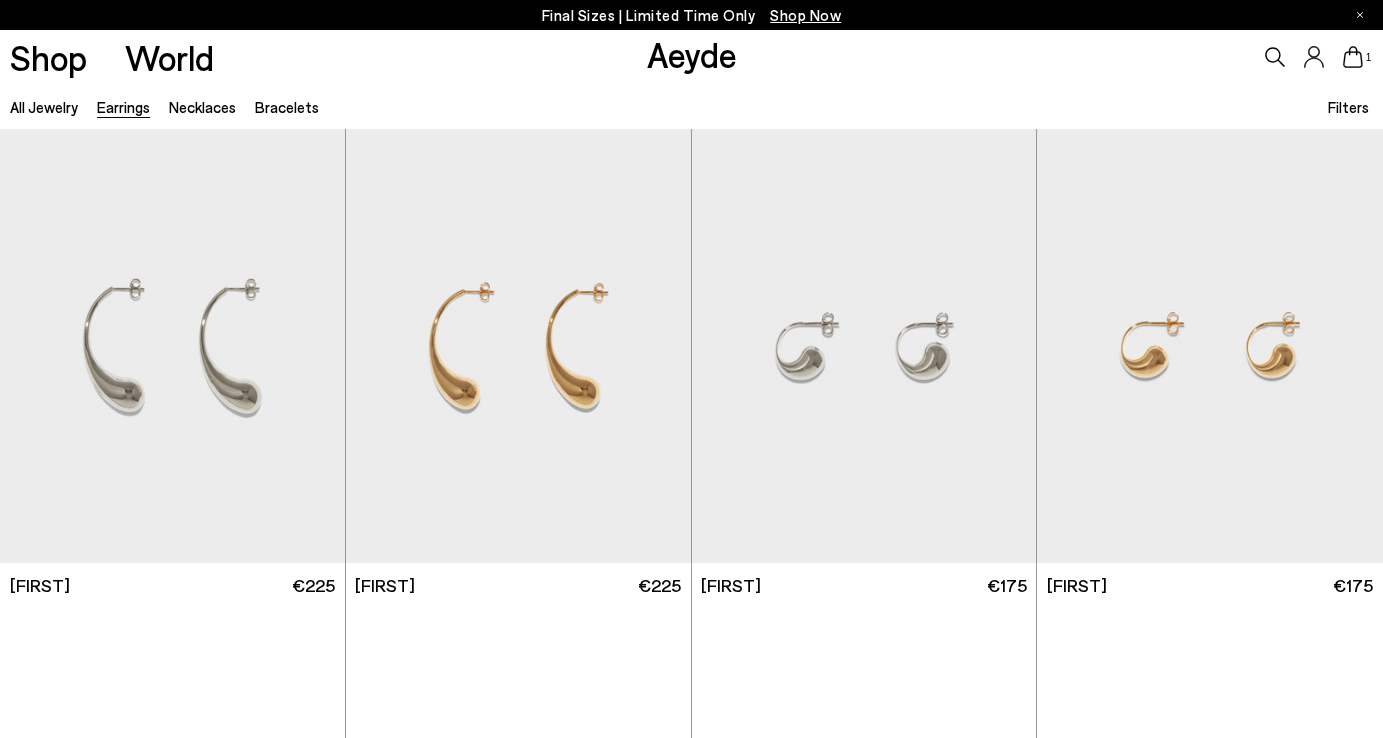 scroll, scrollTop: 0, scrollLeft: 0, axis: both 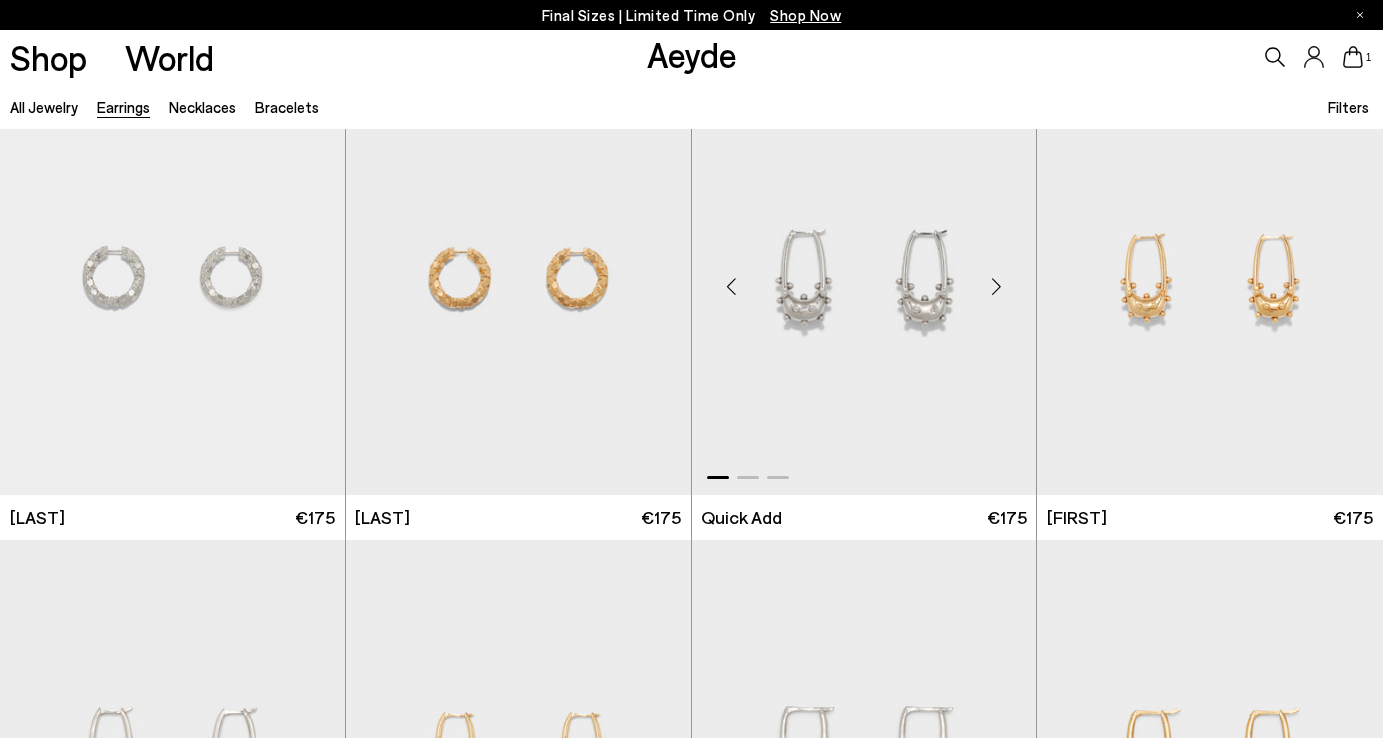 click at bounding box center [996, 286] 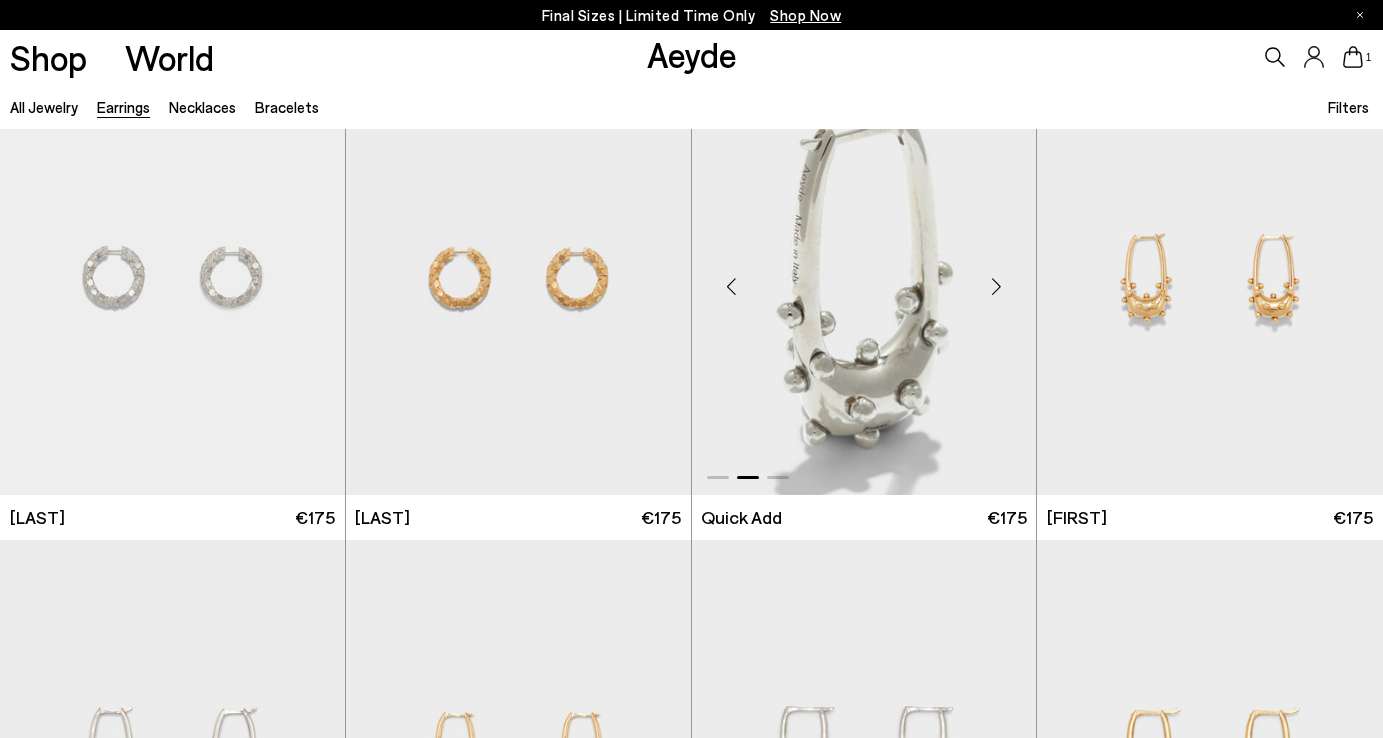 click at bounding box center [996, 286] 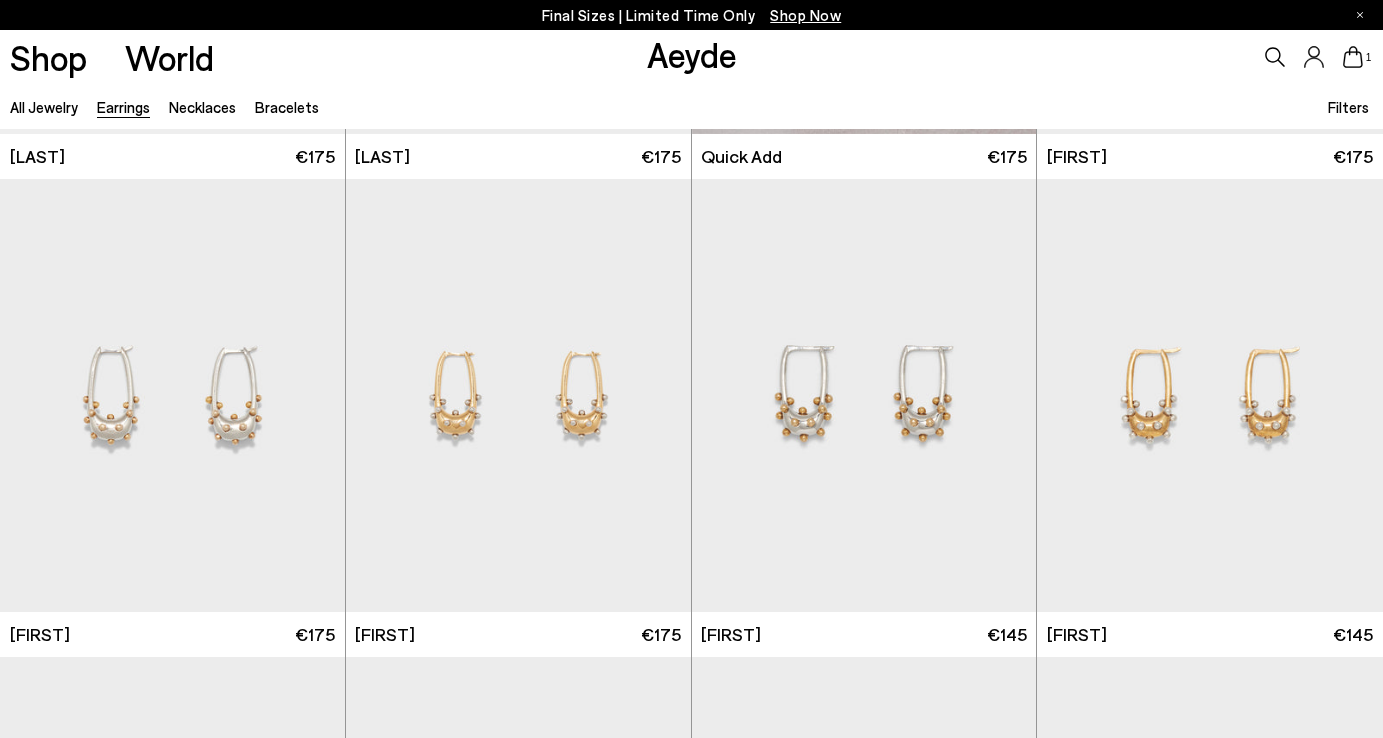 scroll, scrollTop: 2348, scrollLeft: 0, axis: vertical 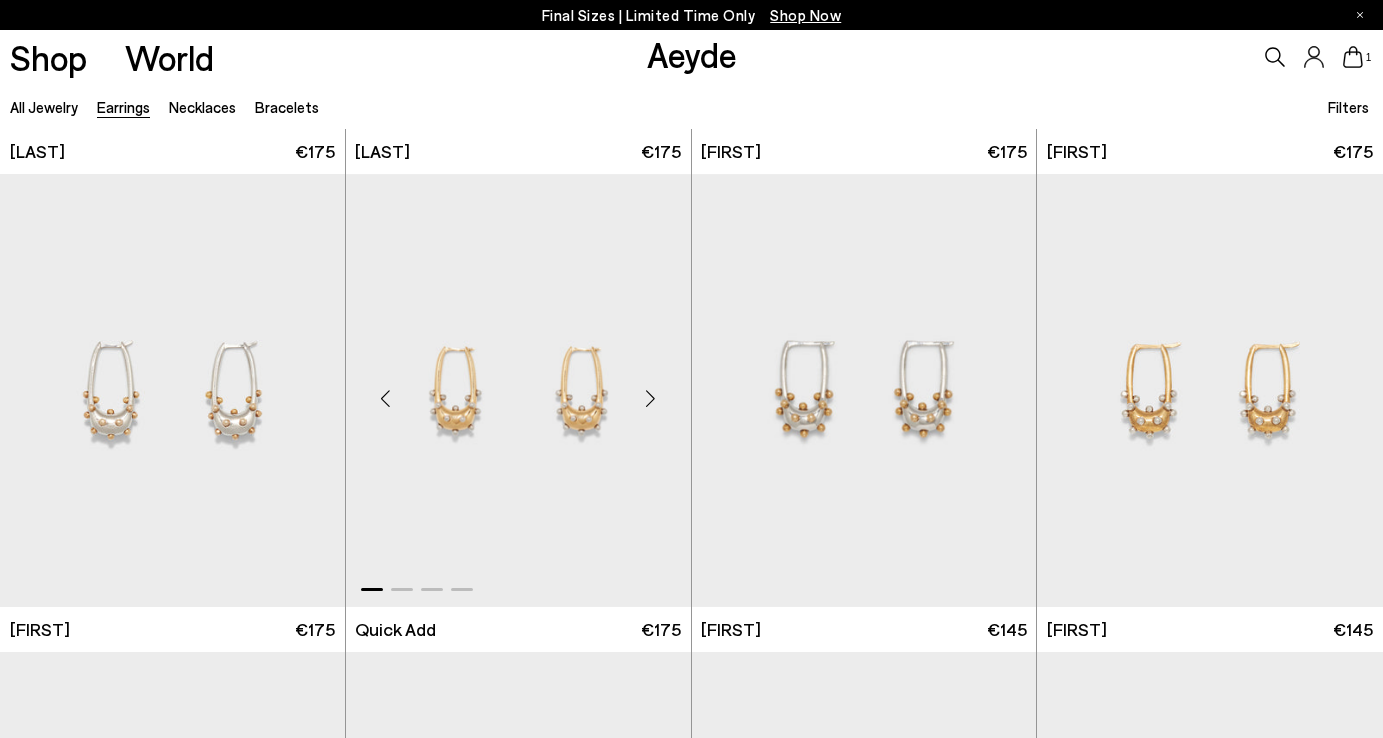 click at bounding box center [651, 399] 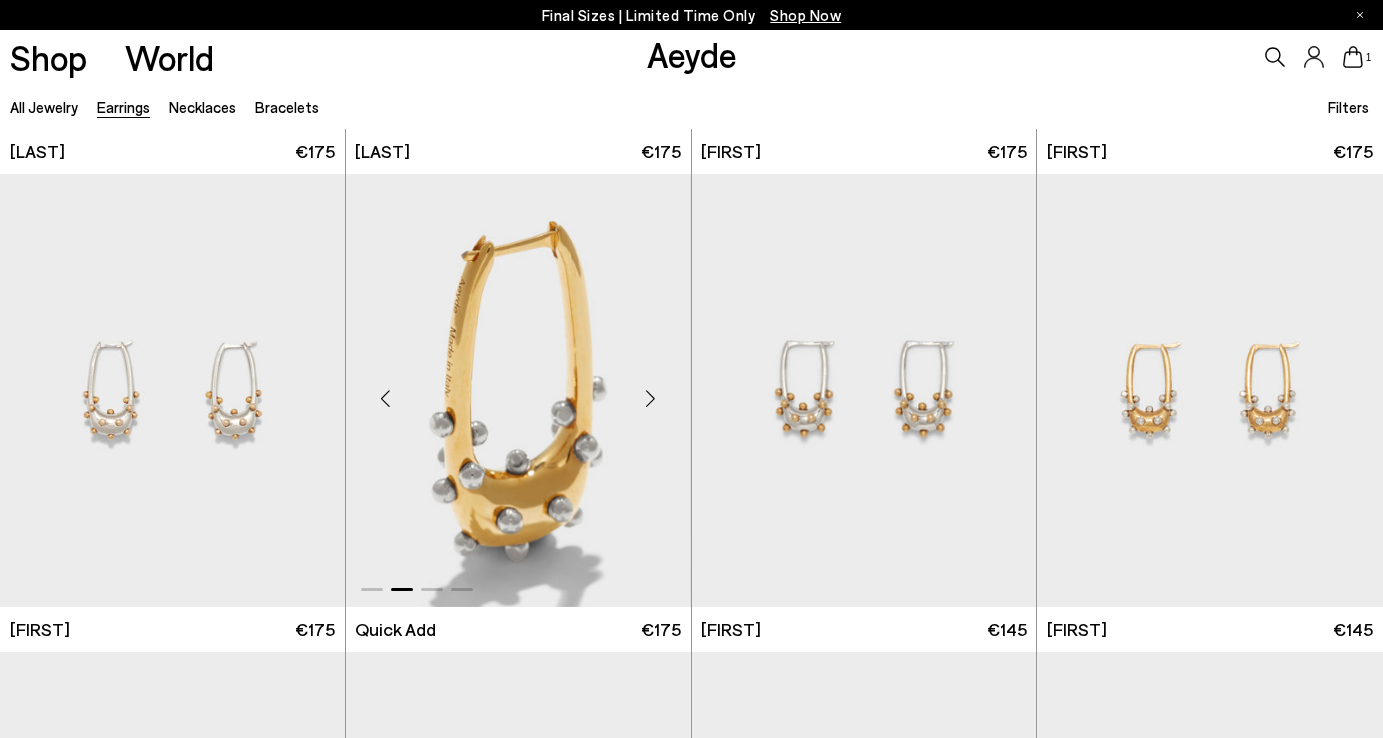 click at bounding box center [651, 399] 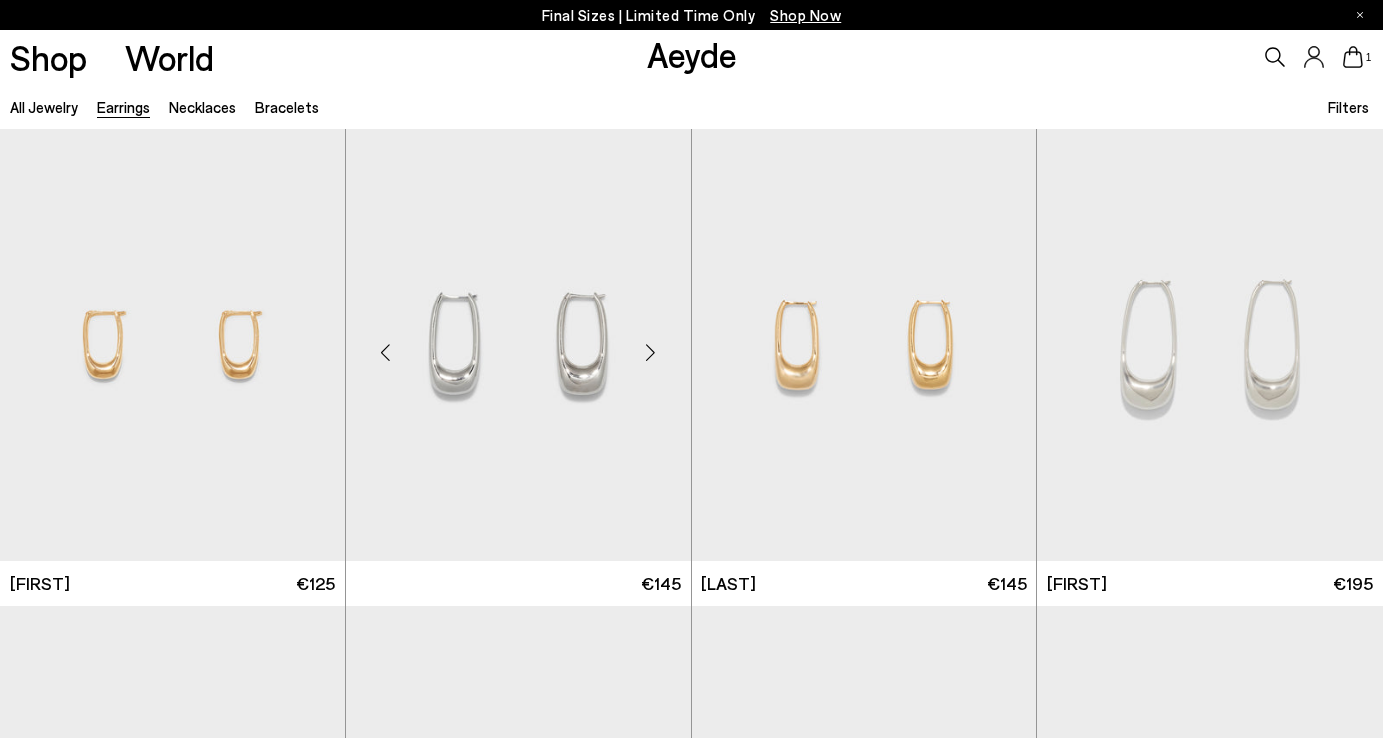 scroll, scrollTop: 2874, scrollLeft: 0, axis: vertical 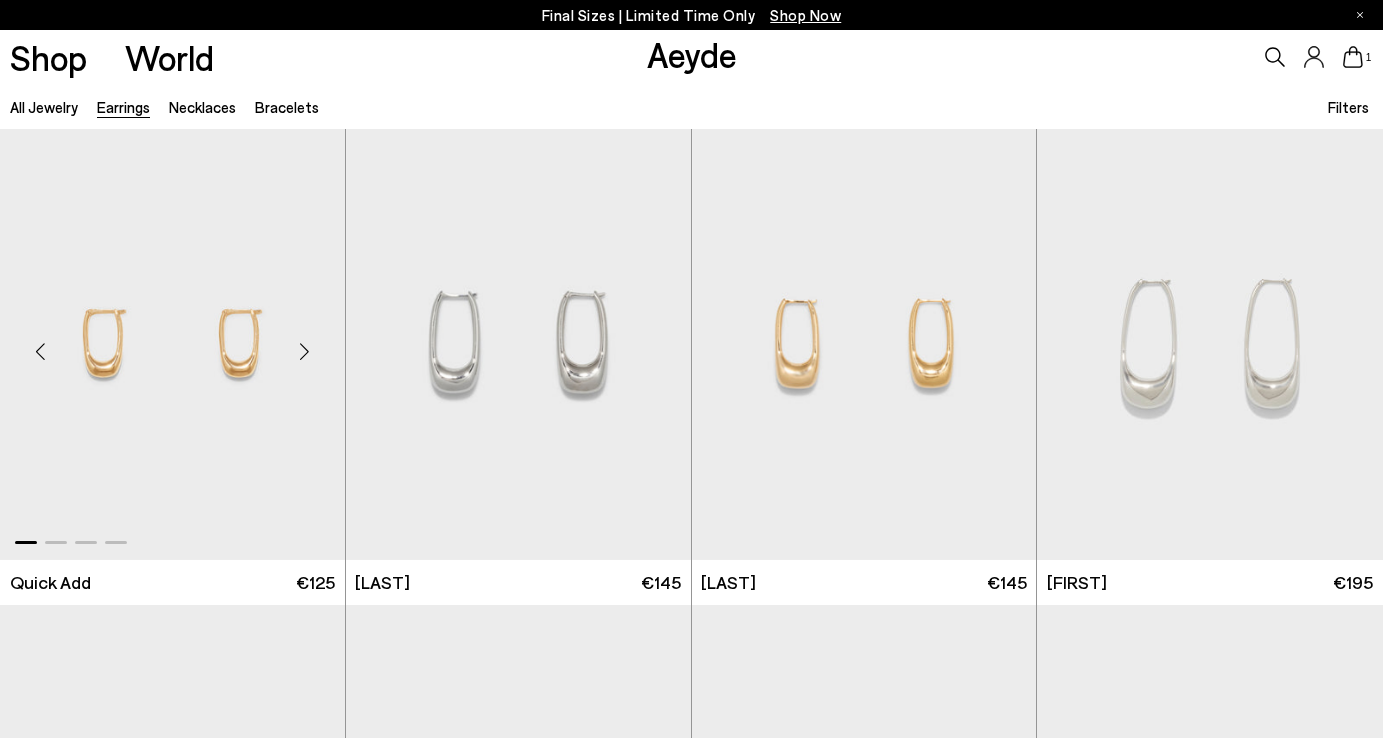 click at bounding box center (305, 351) 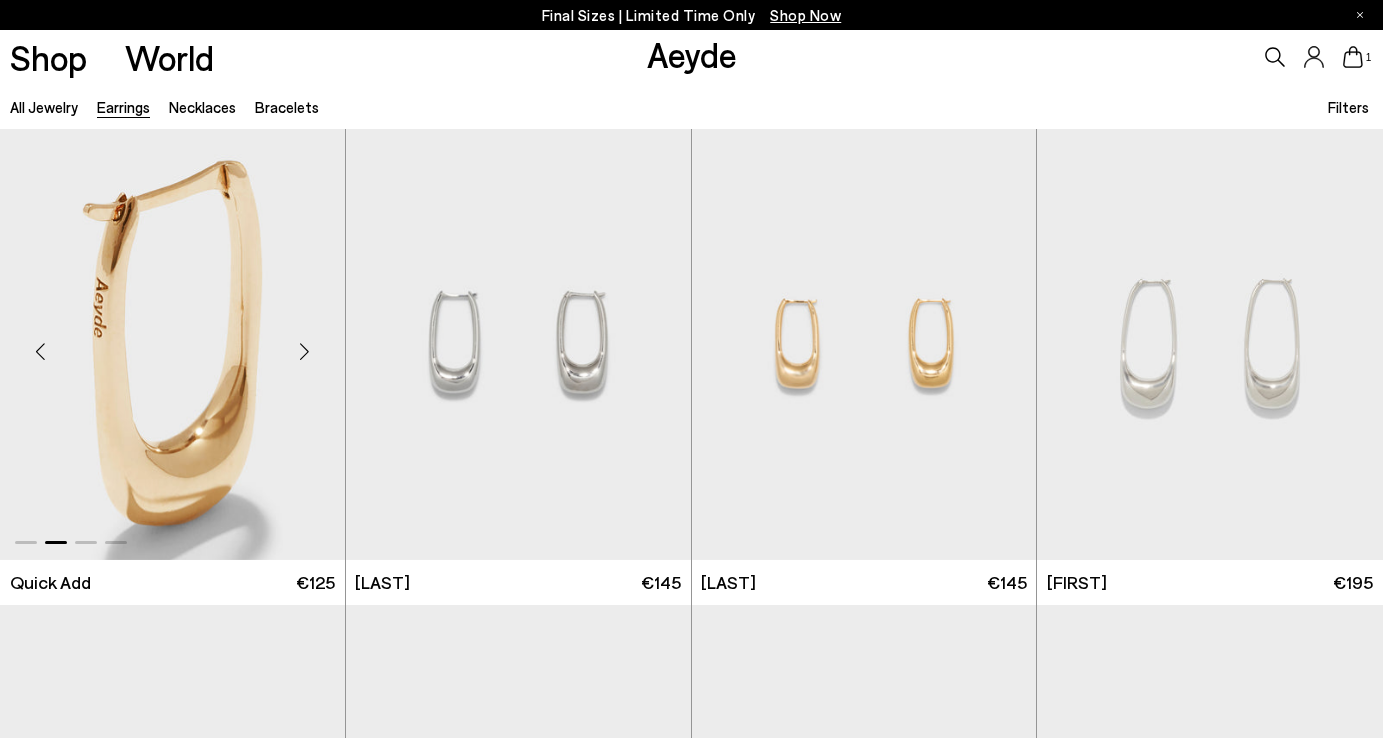 click at bounding box center (305, 351) 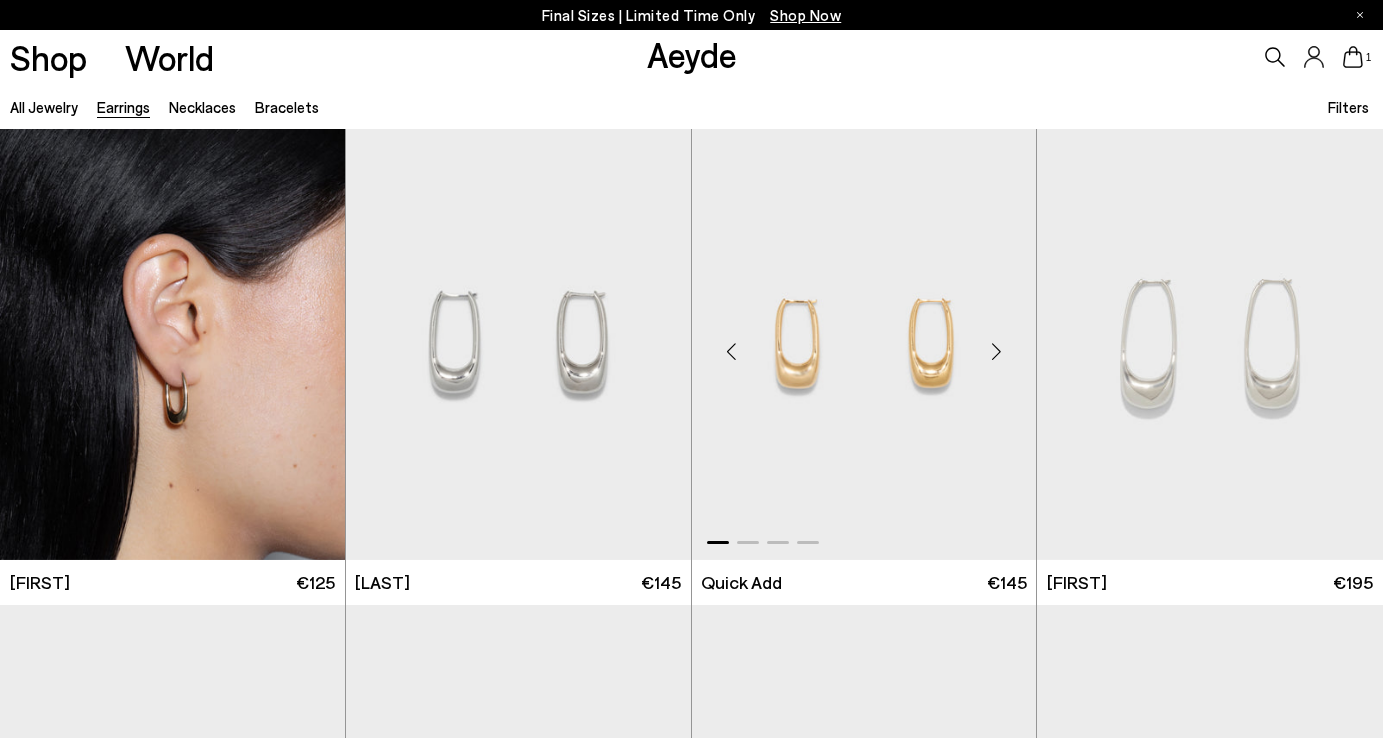 click at bounding box center [996, 351] 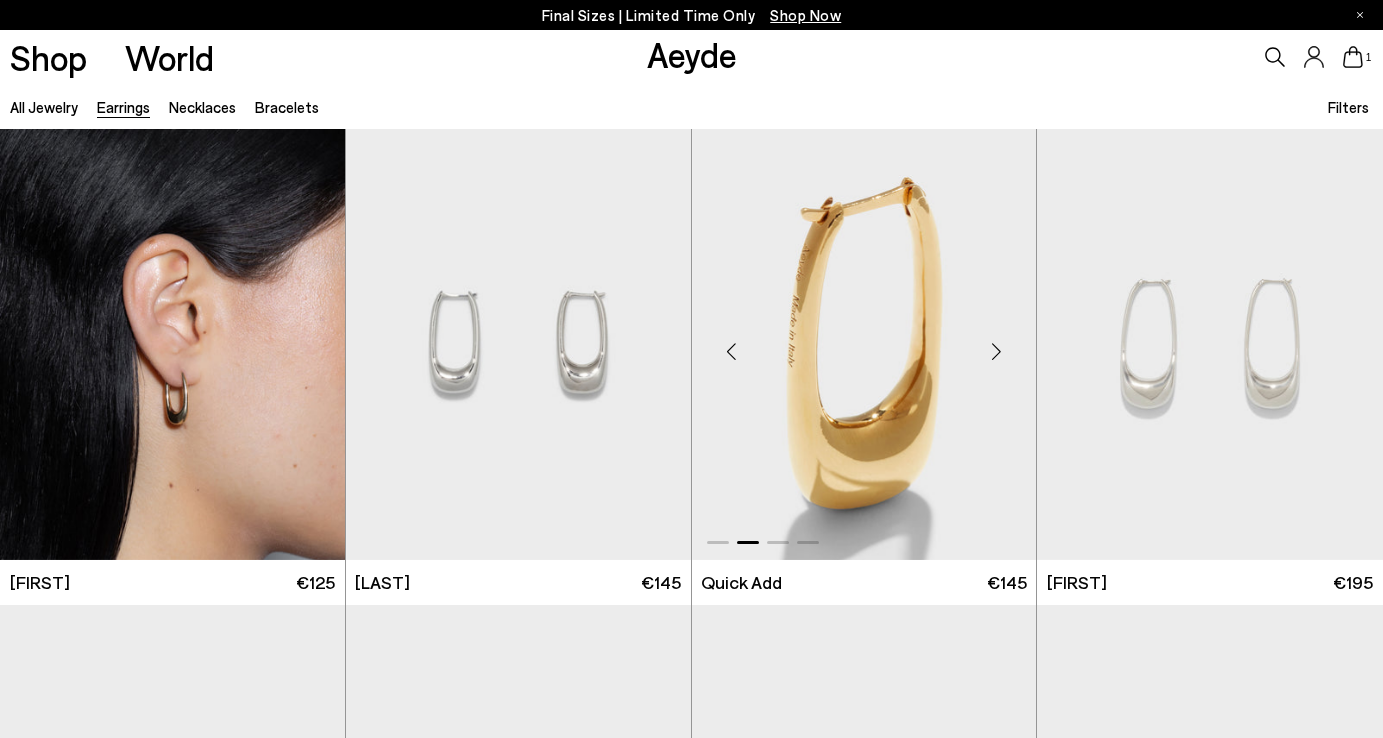 click at bounding box center (996, 351) 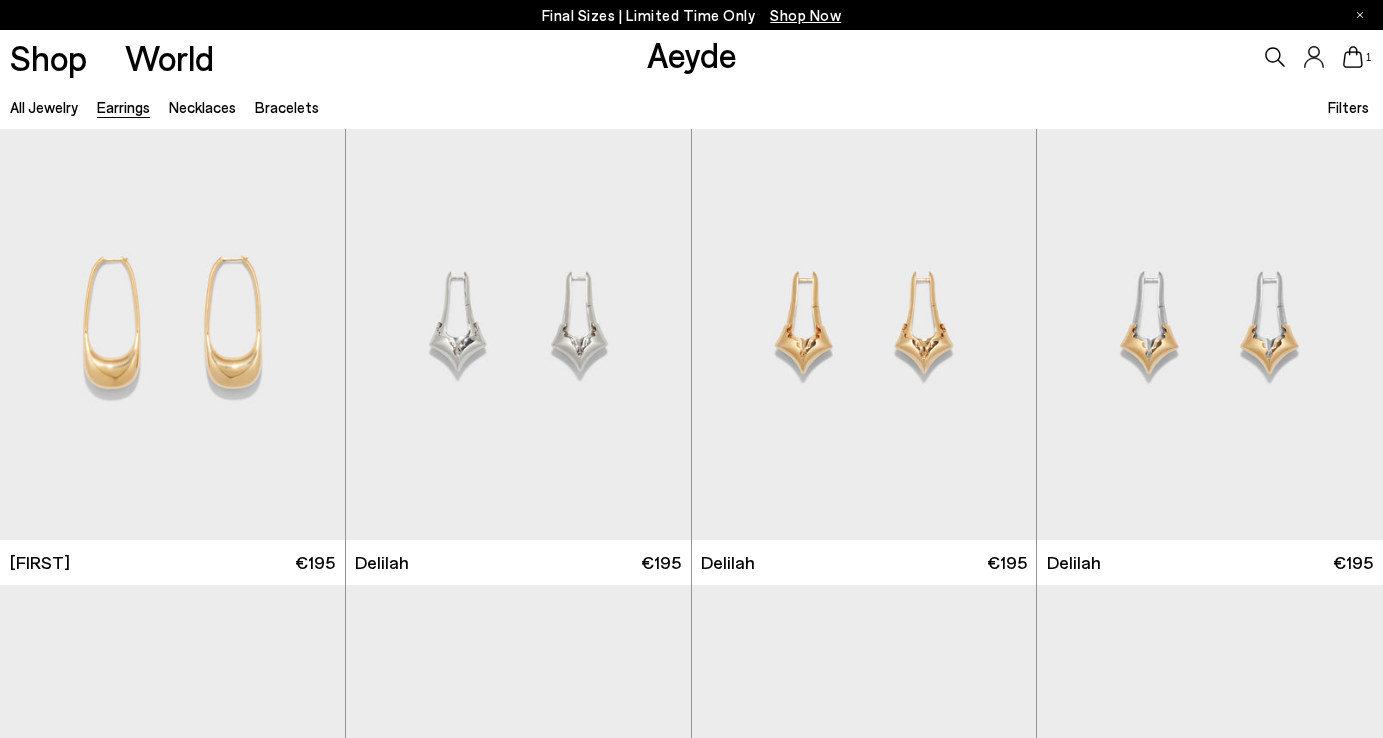scroll, scrollTop: 3381, scrollLeft: 0, axis: vertical 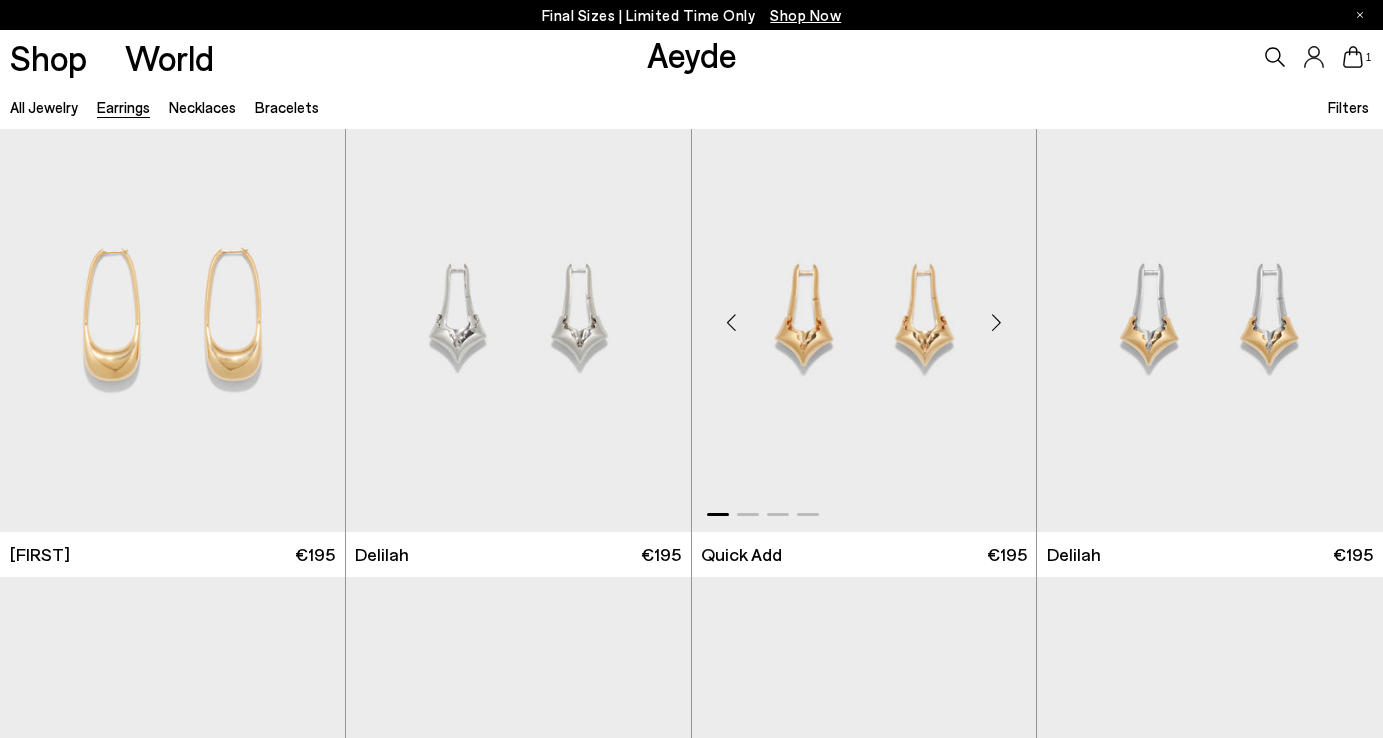 click at bounding box center [996, 323] 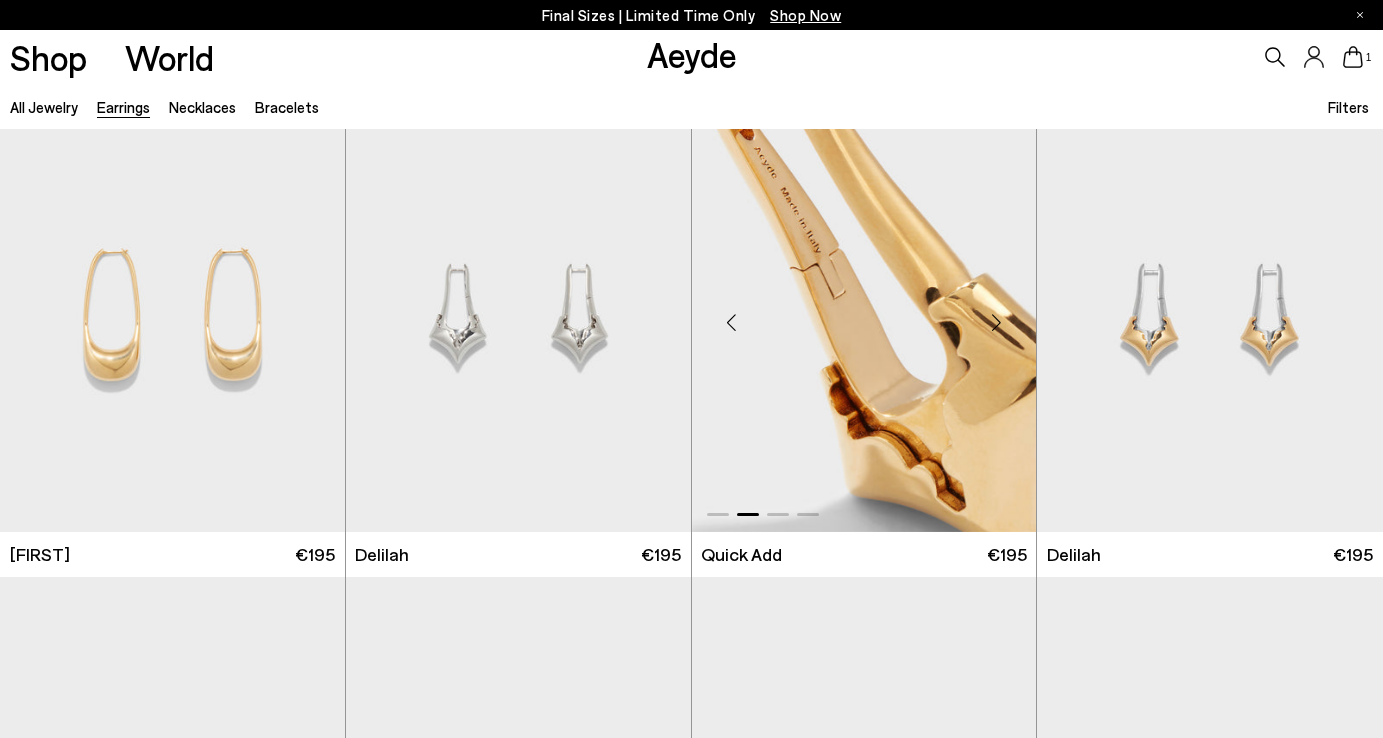 click at bounding box center [996, 323] 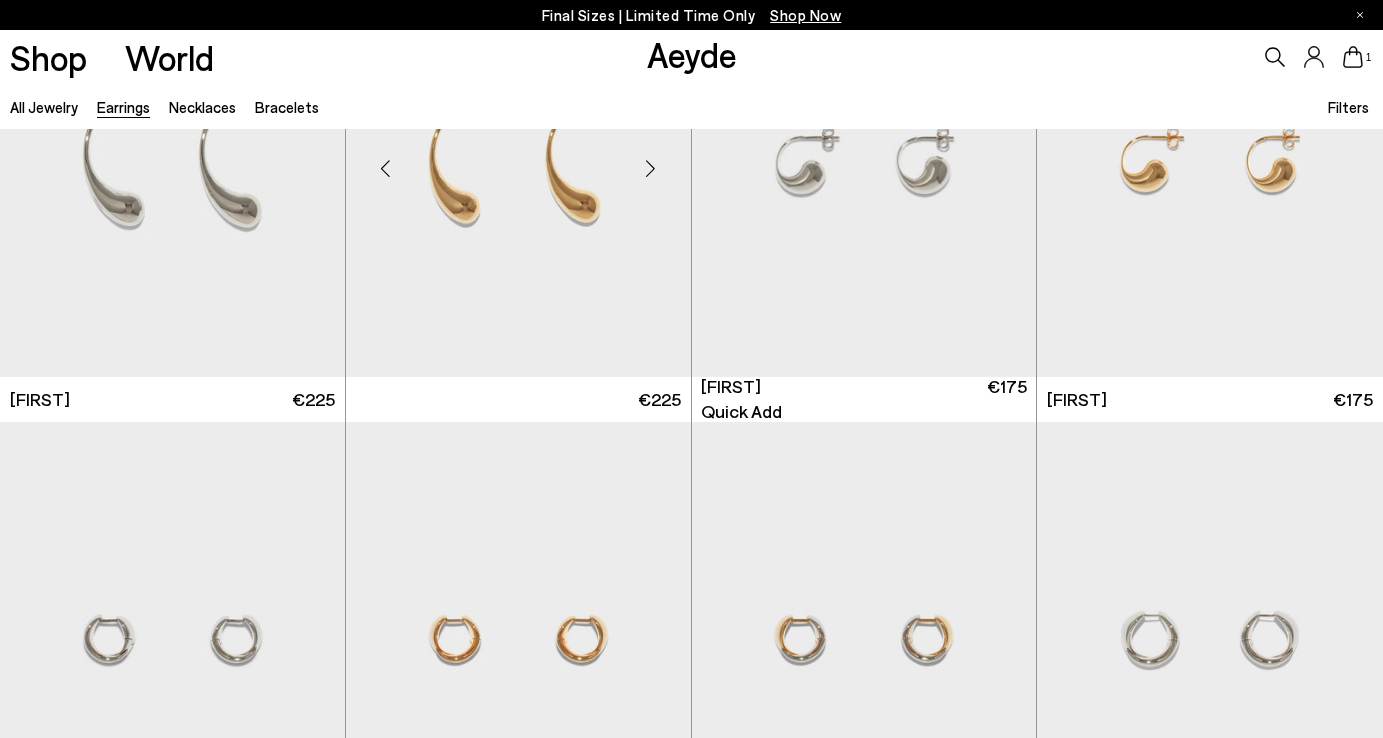 scroll, scrollTop: 151, scrollLeft: 0, axis: vertical 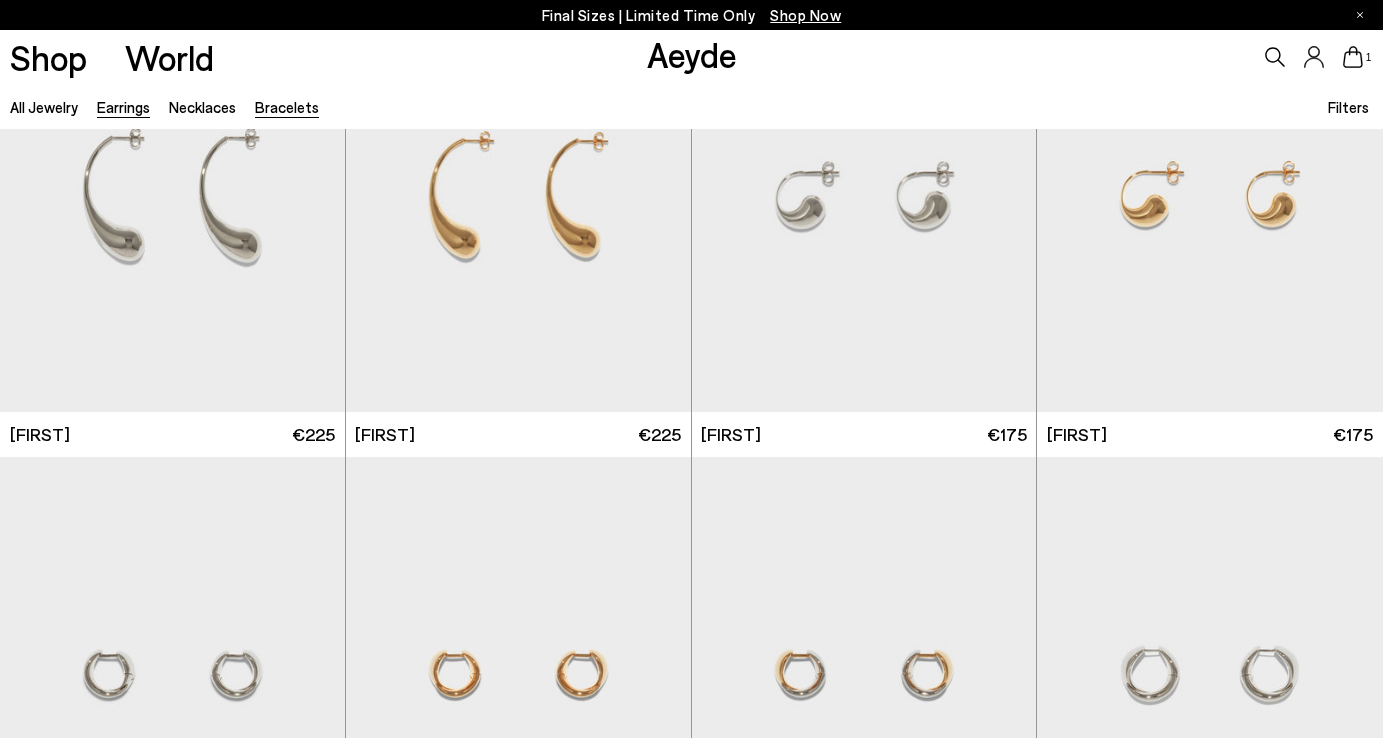click on "Bracelets" at bounding box center (287, 107) 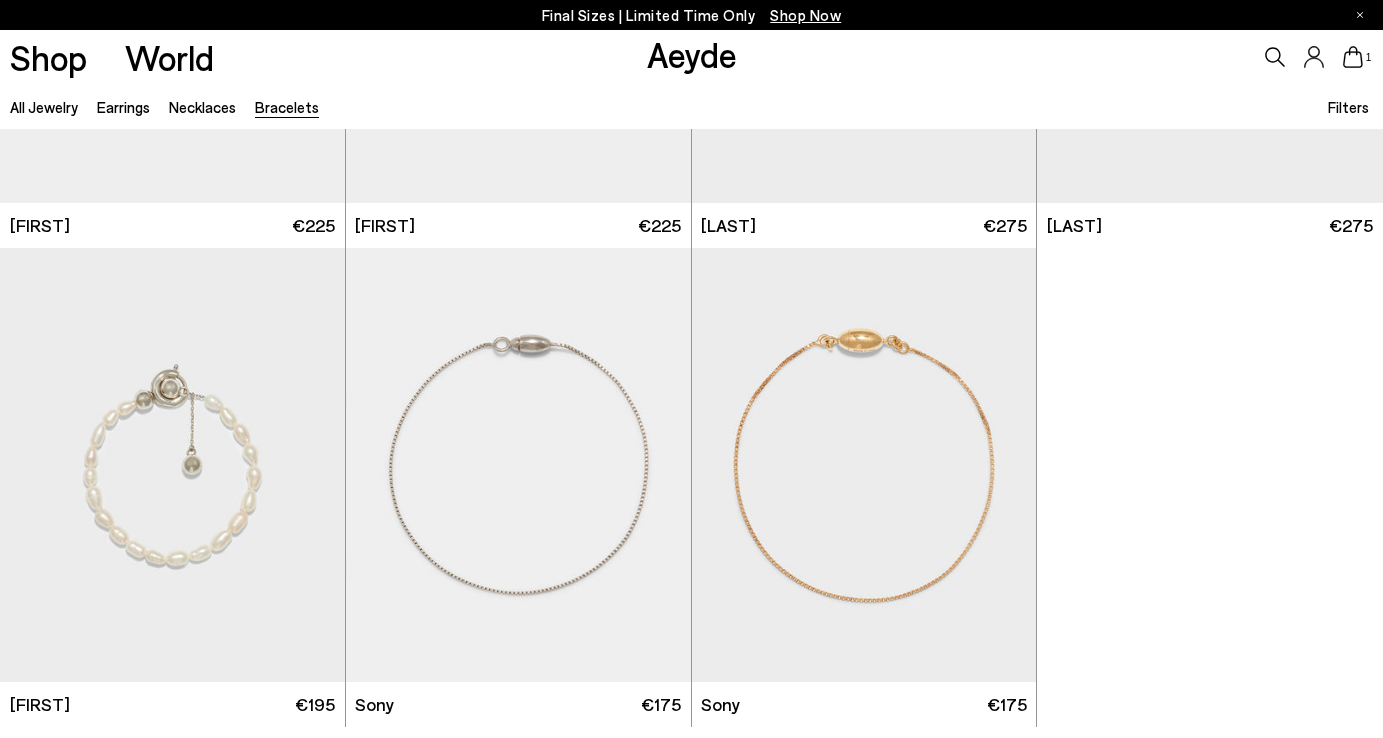 scroll, scrollTop: 844, scrollLeft: 0, axis: vertical 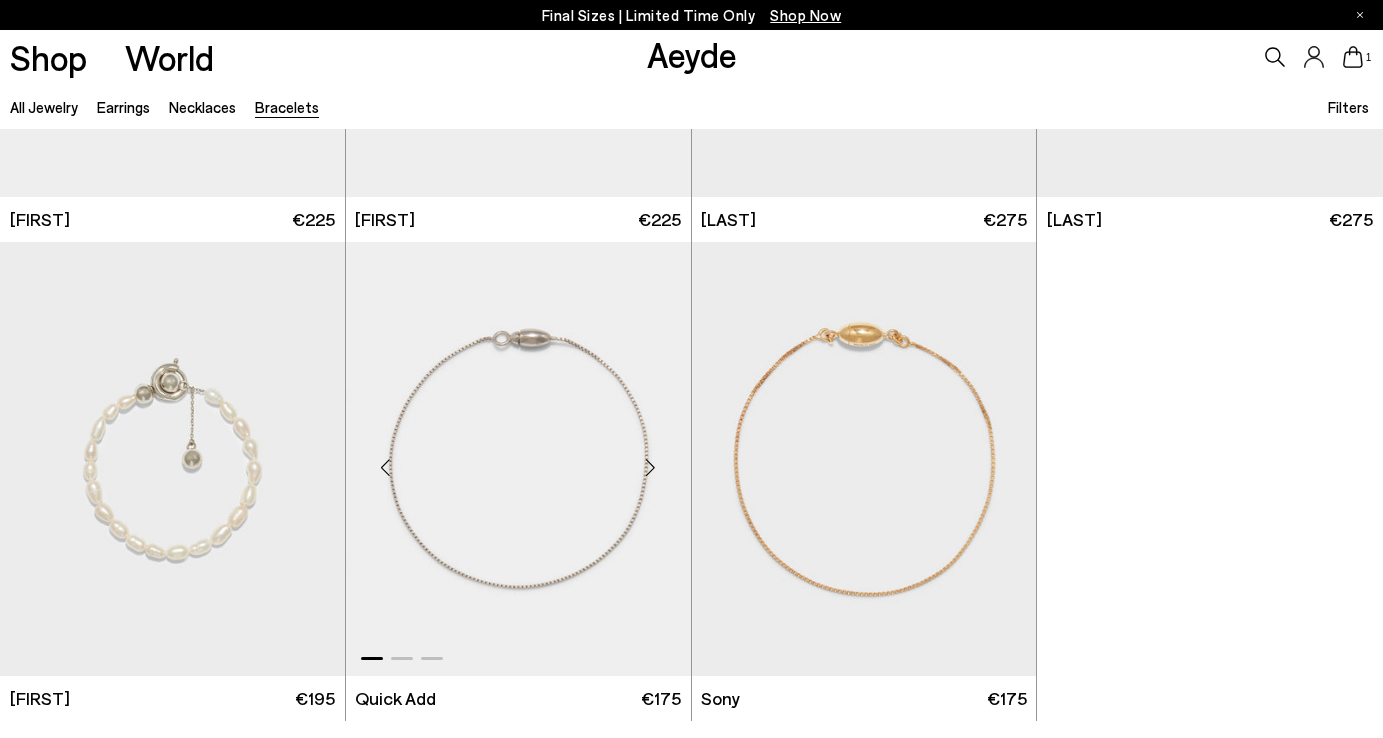 click at bounding box center [651, 467] 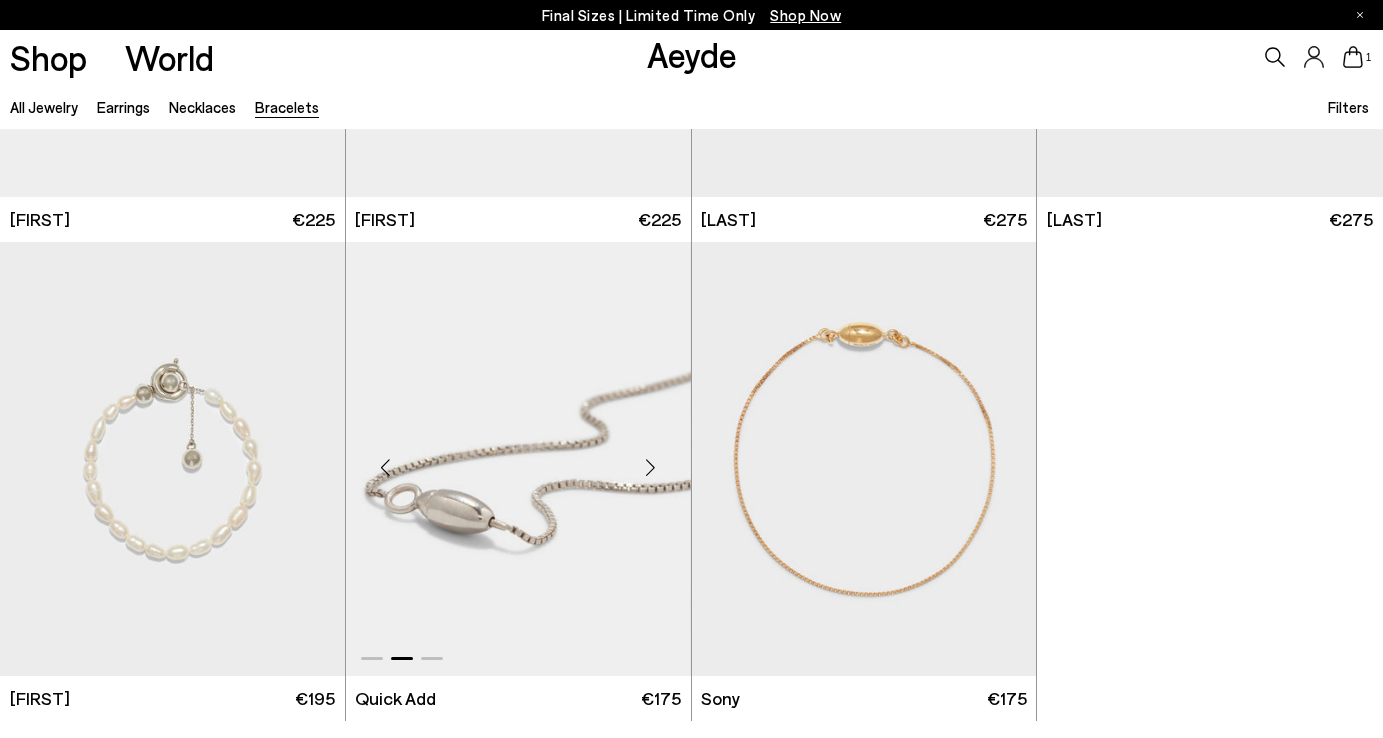 click at bounding box center (651, 467) 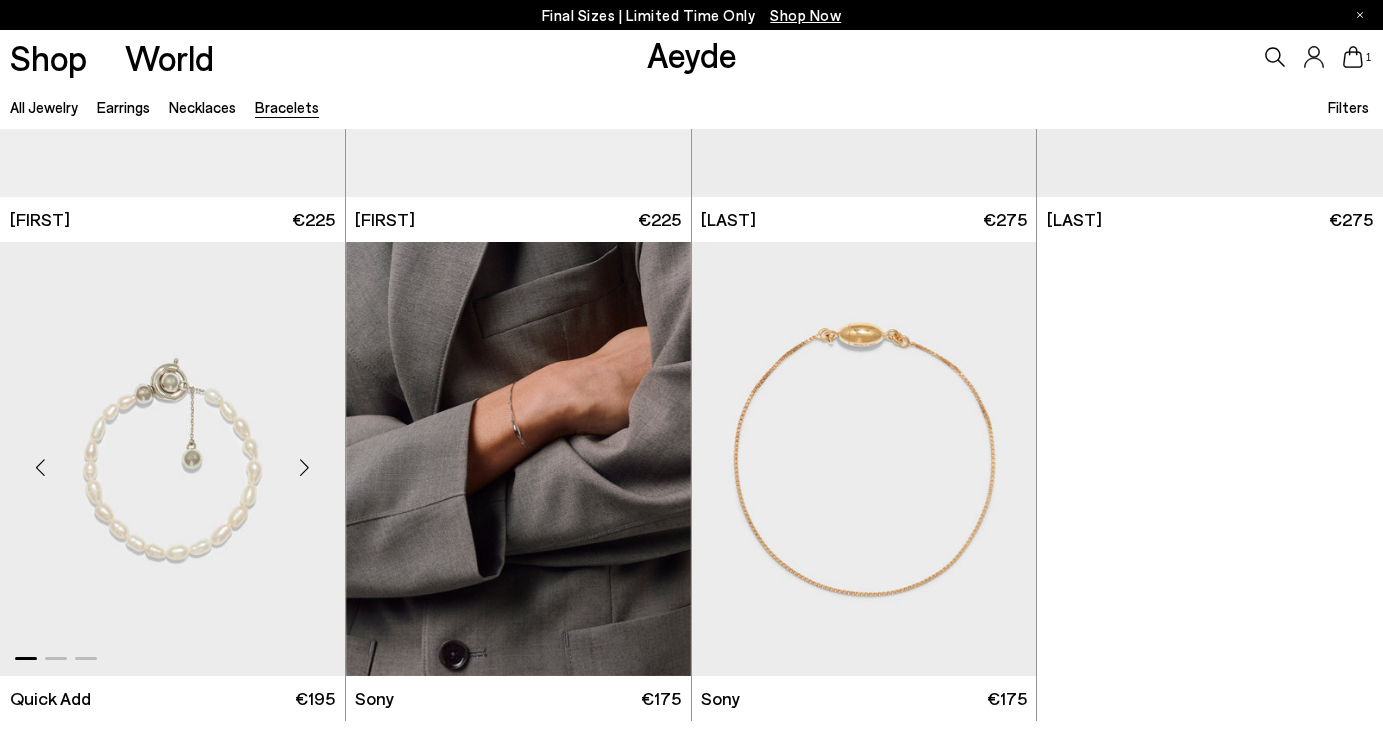 click at bounding box center (305, 467) 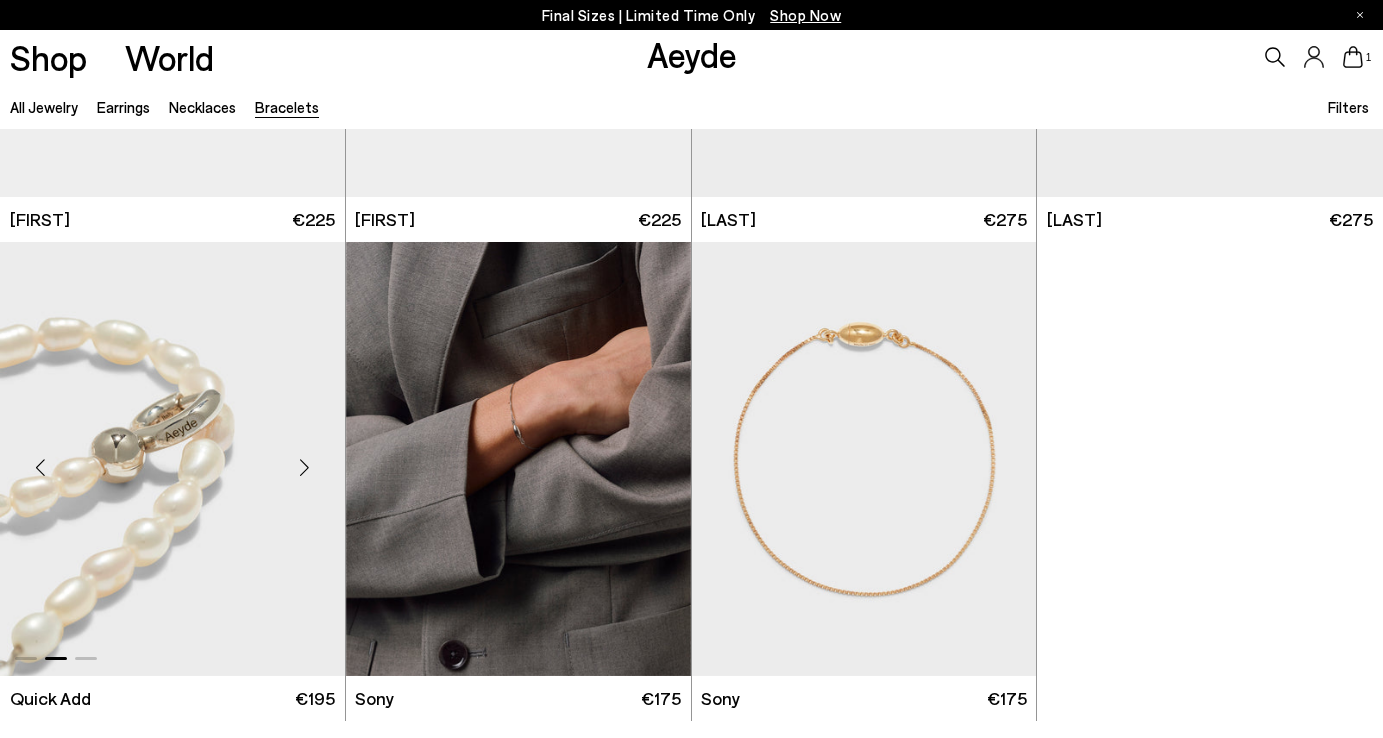 click at bounding box center (305, 467) 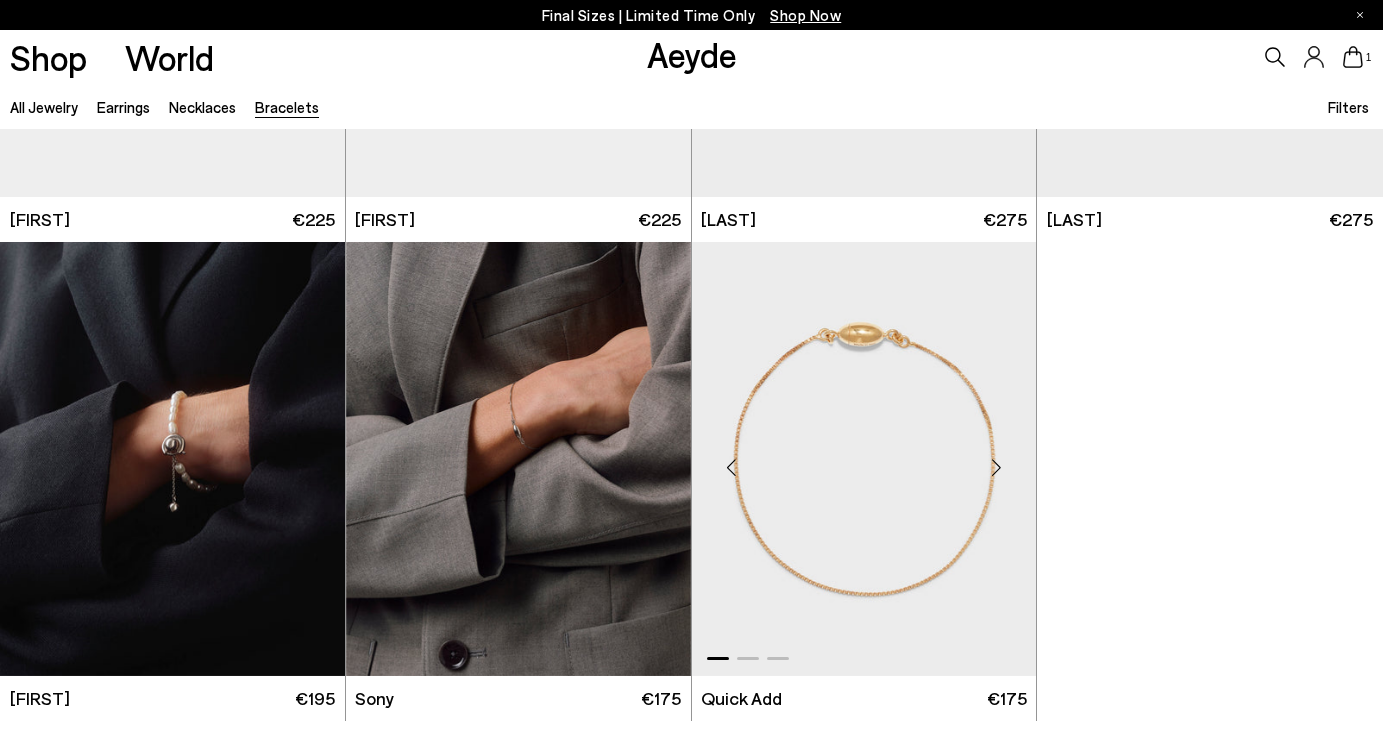 click at bounding box center [996, 467] 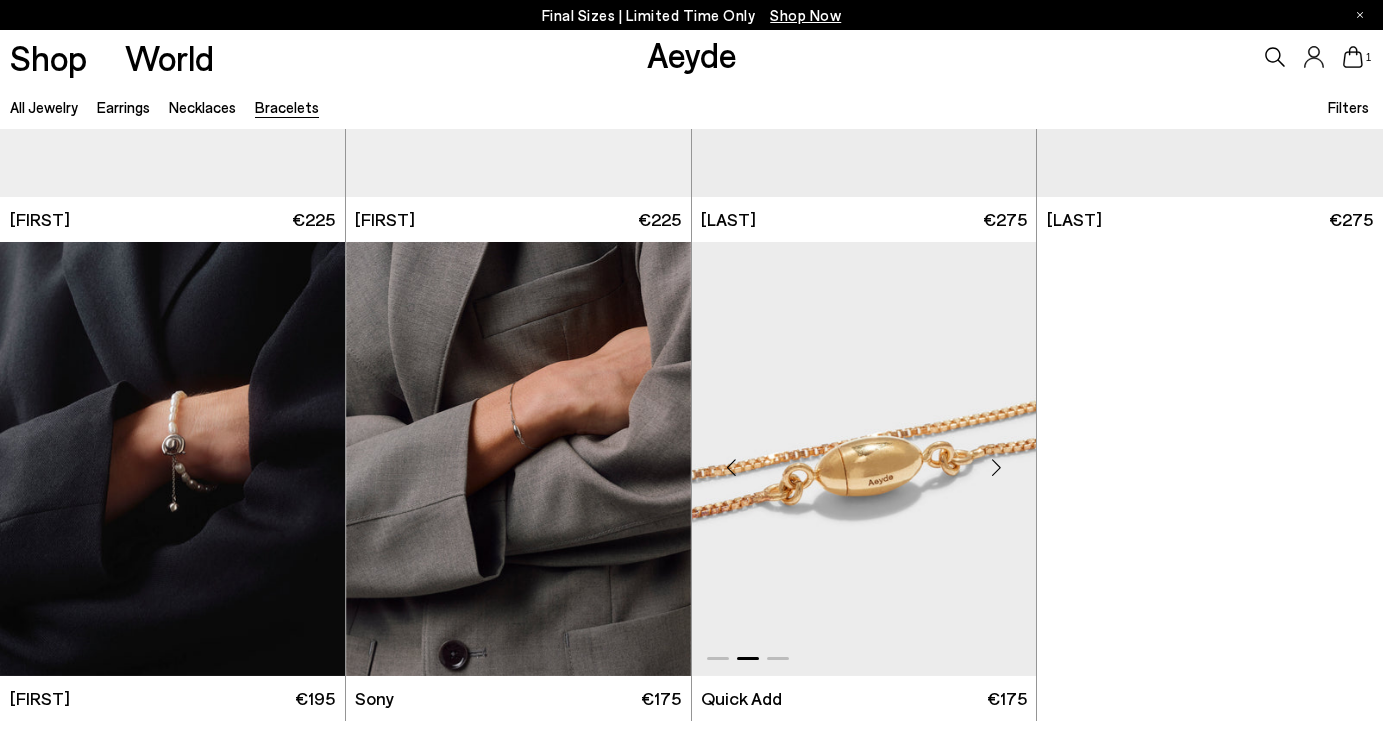click at bounding box center [996, 467] 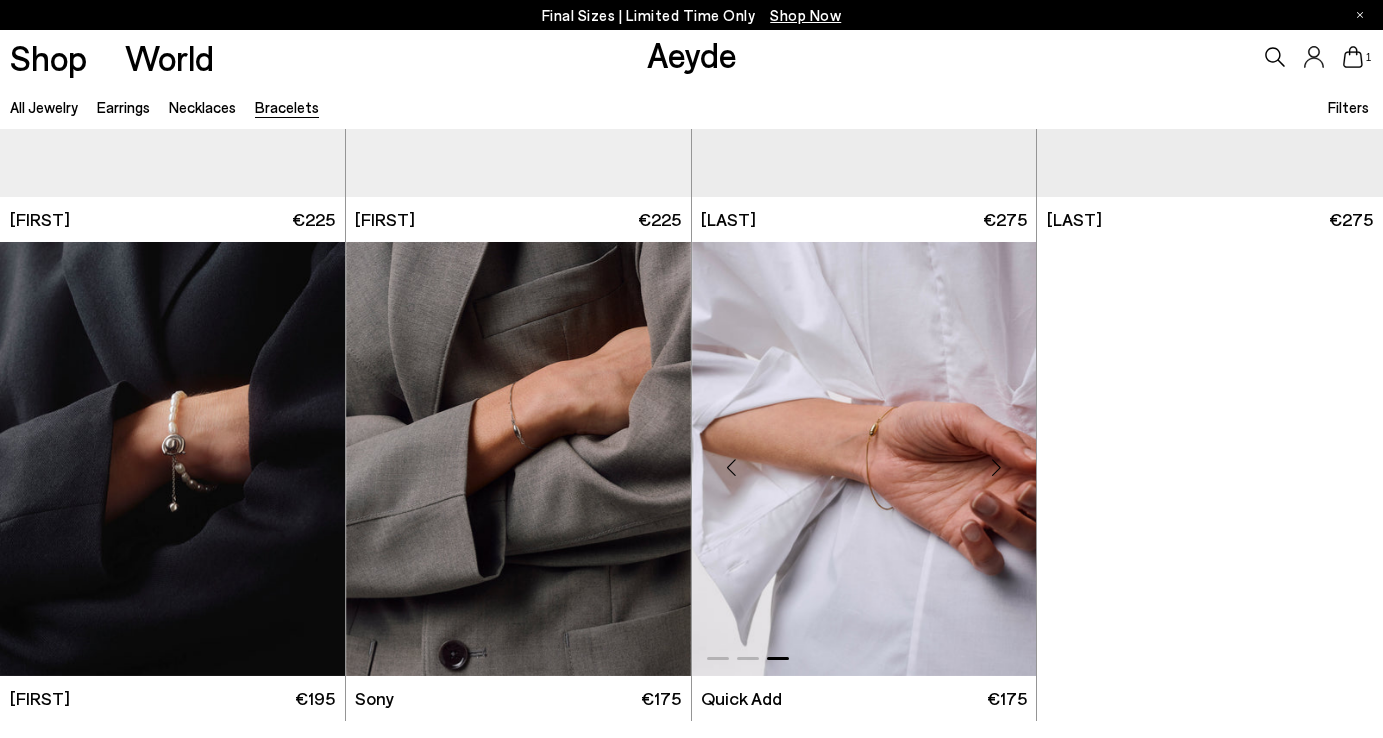 click at bounding box center [996, 467] 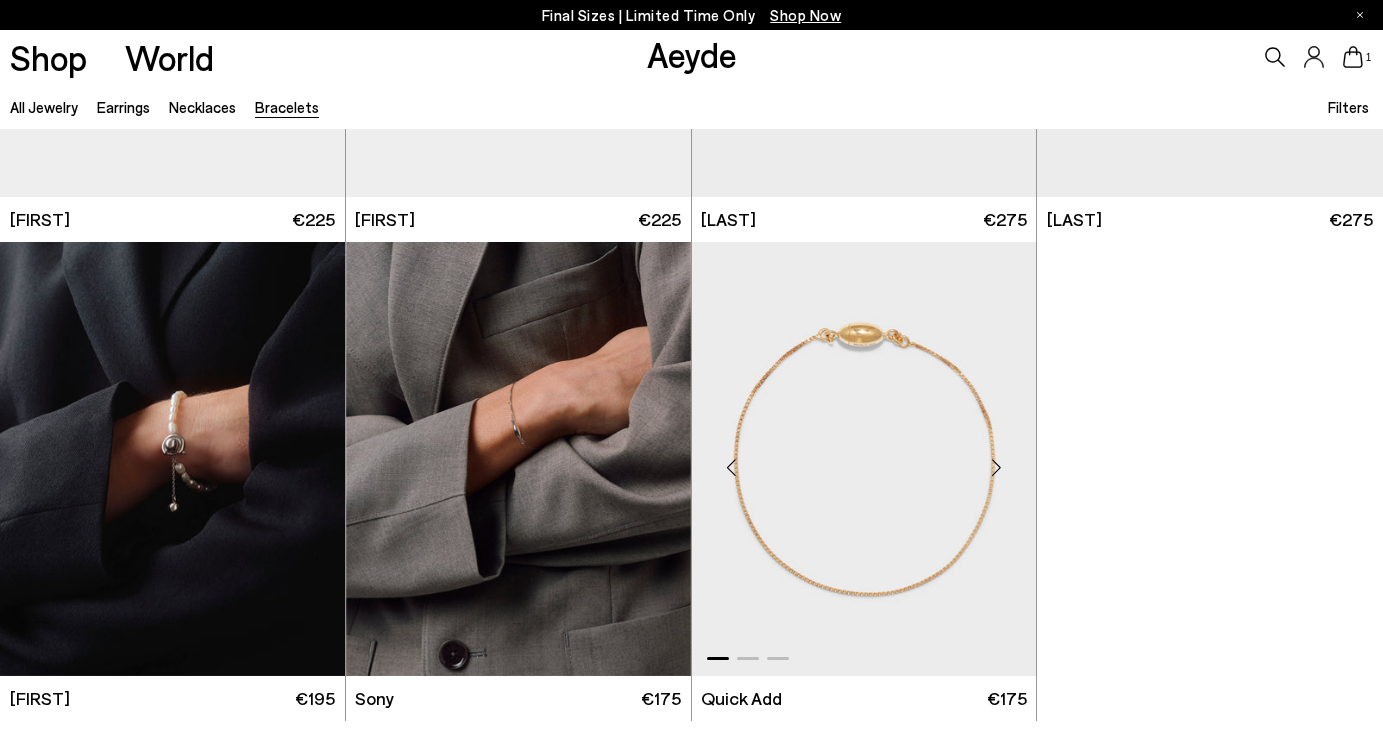 click at bounding box center (864, 459) 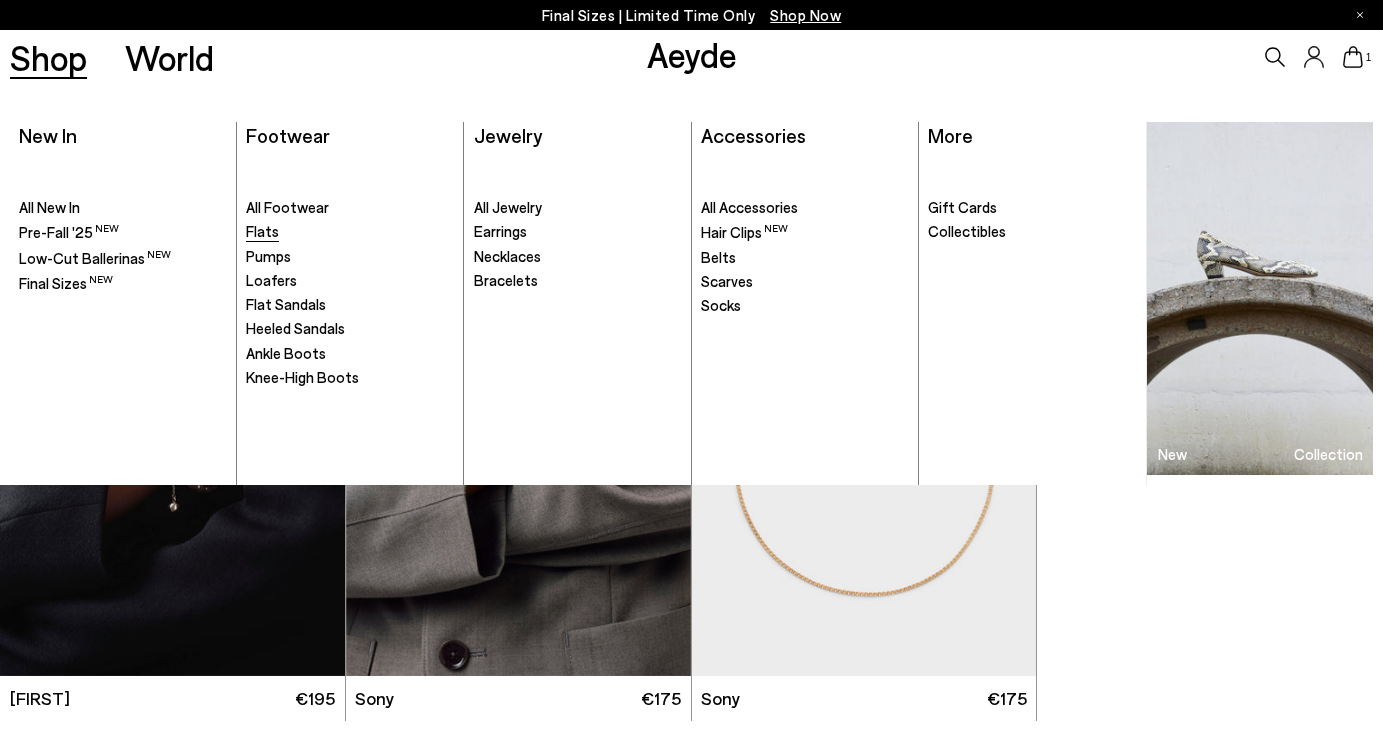 click on "Flats" at bounding box center (262, 231) 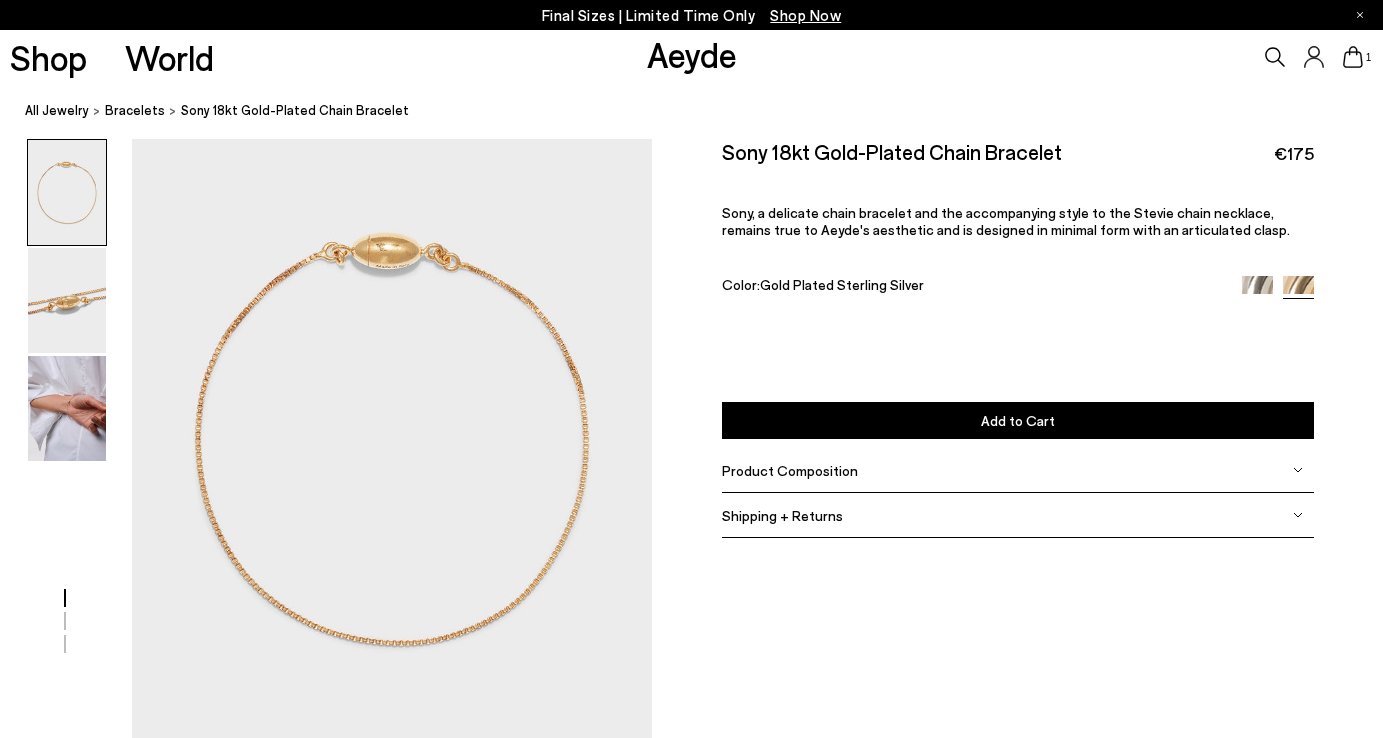 scroll, scrollTop: 0, scrollLeft: 0, axis: both 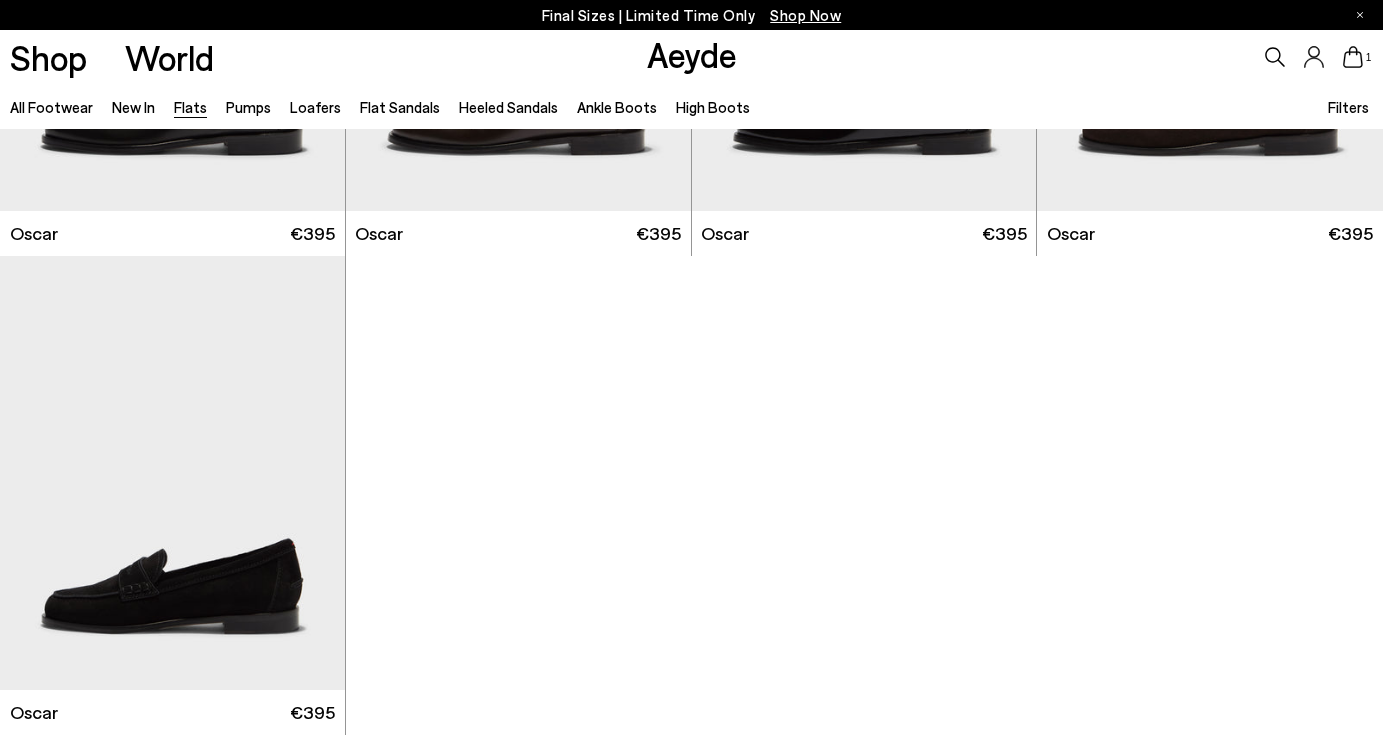 click on "1" at bounding box center (1152, 57) 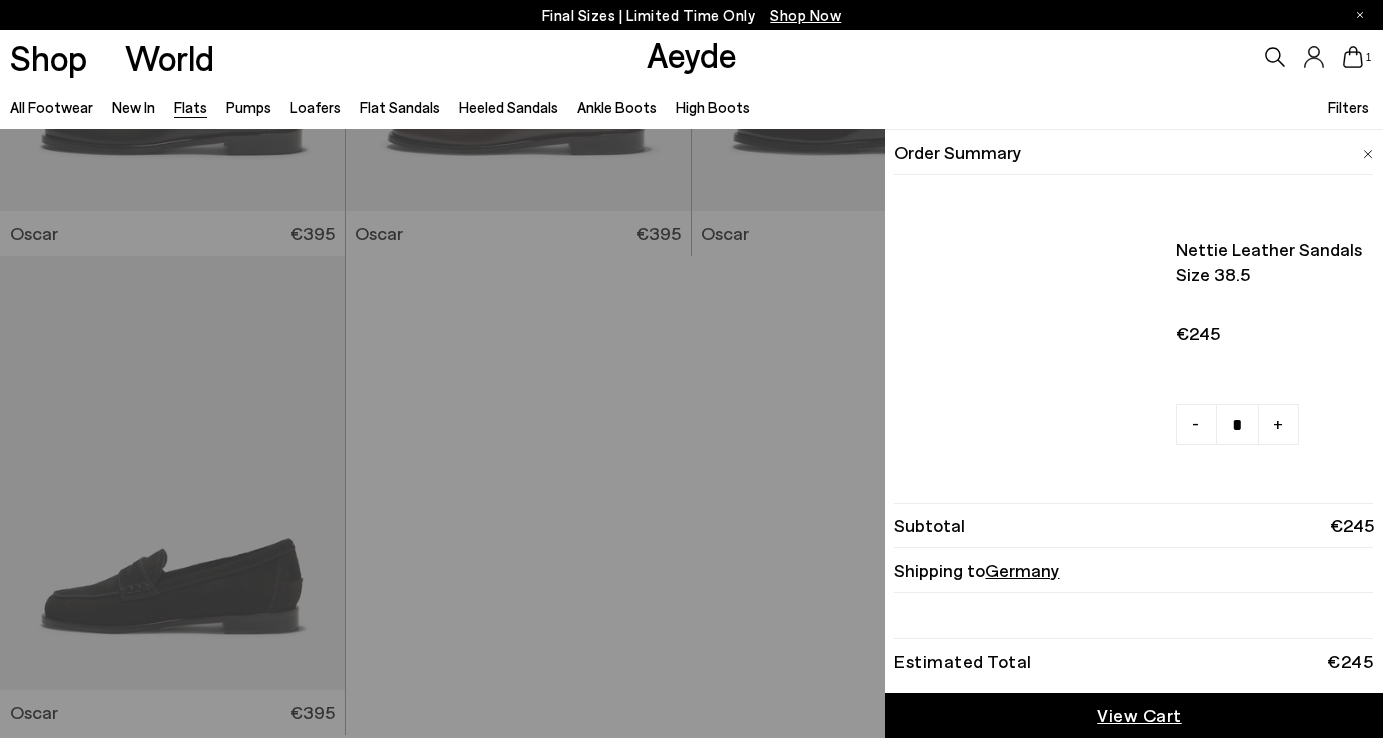click 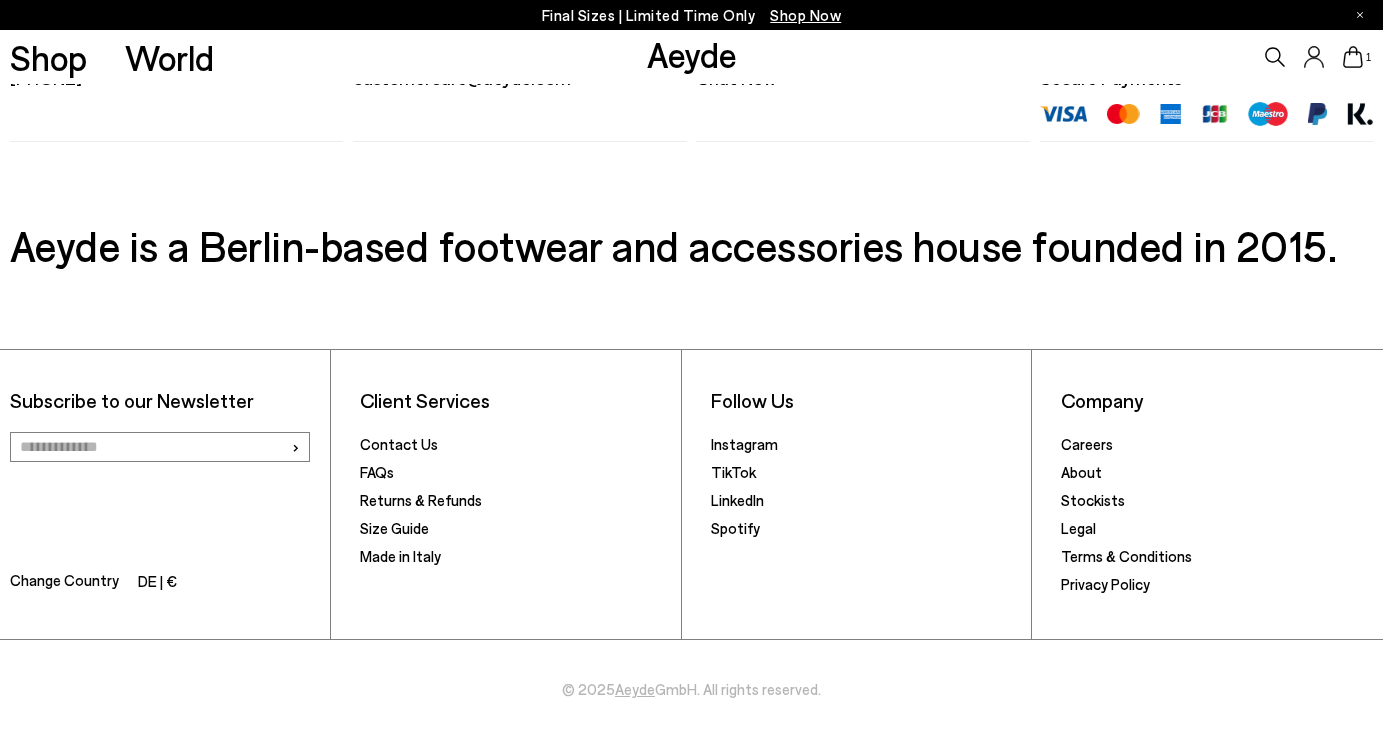 scroll, scrollTop: 1148, scrollLeft: 0, axis: vertical 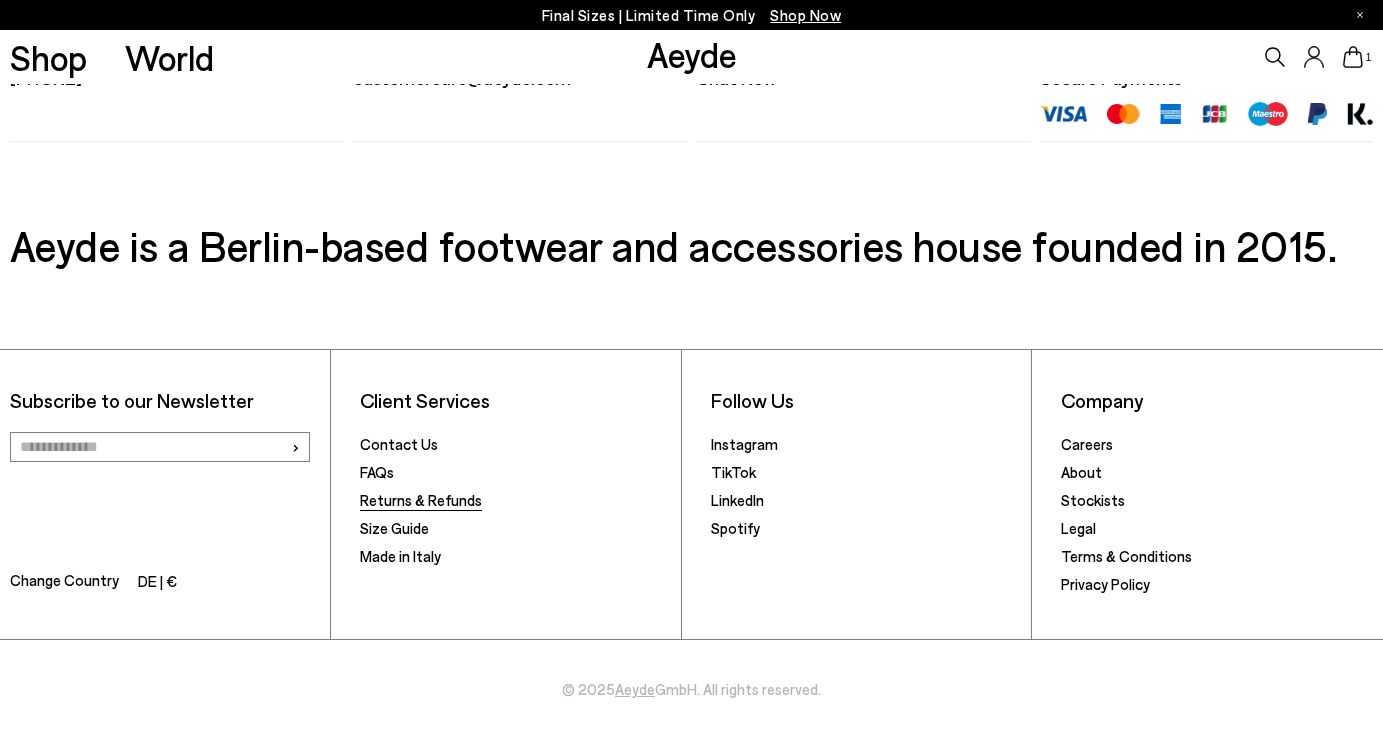 click on "Returns & Refunds" at bounding box center [421, 500] 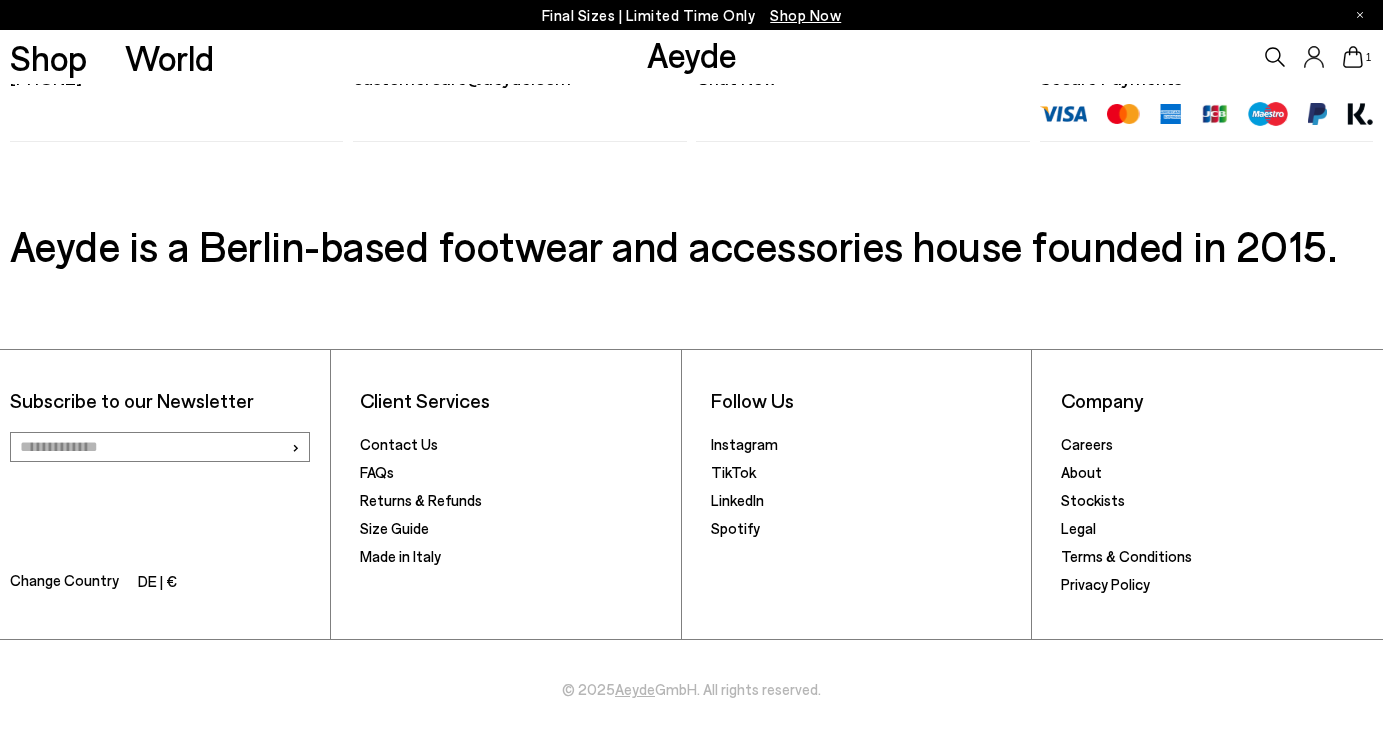 click 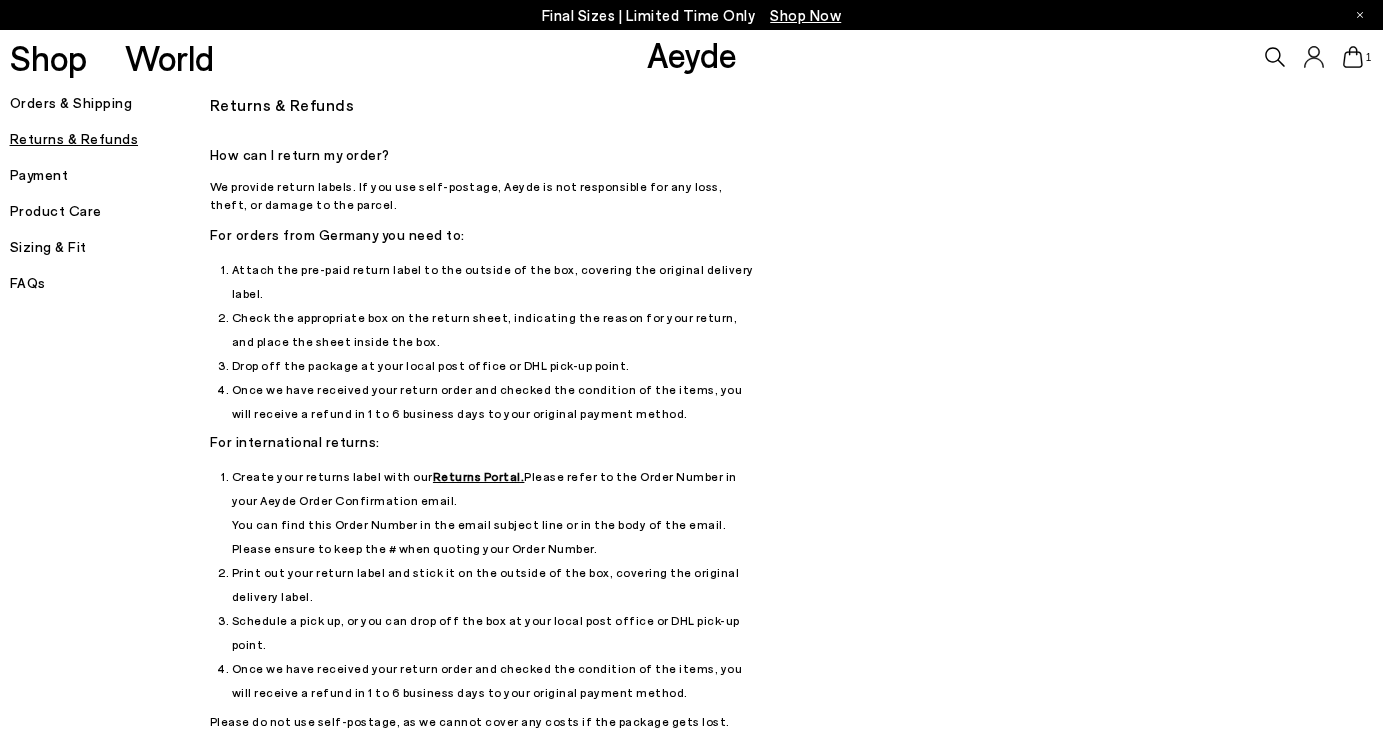 scroll, scrollTop: 0, scrollLeft: 0, axis: both 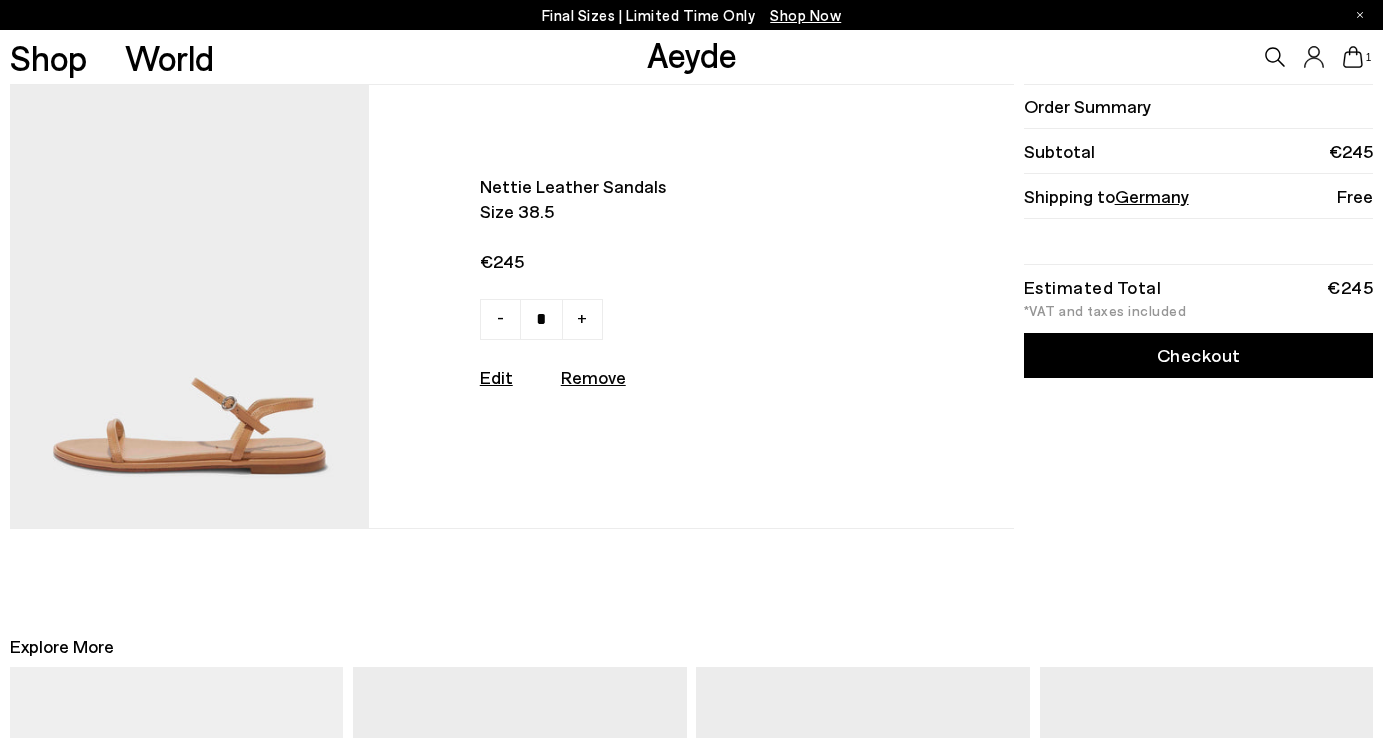 click on "Nettie leather sandals" 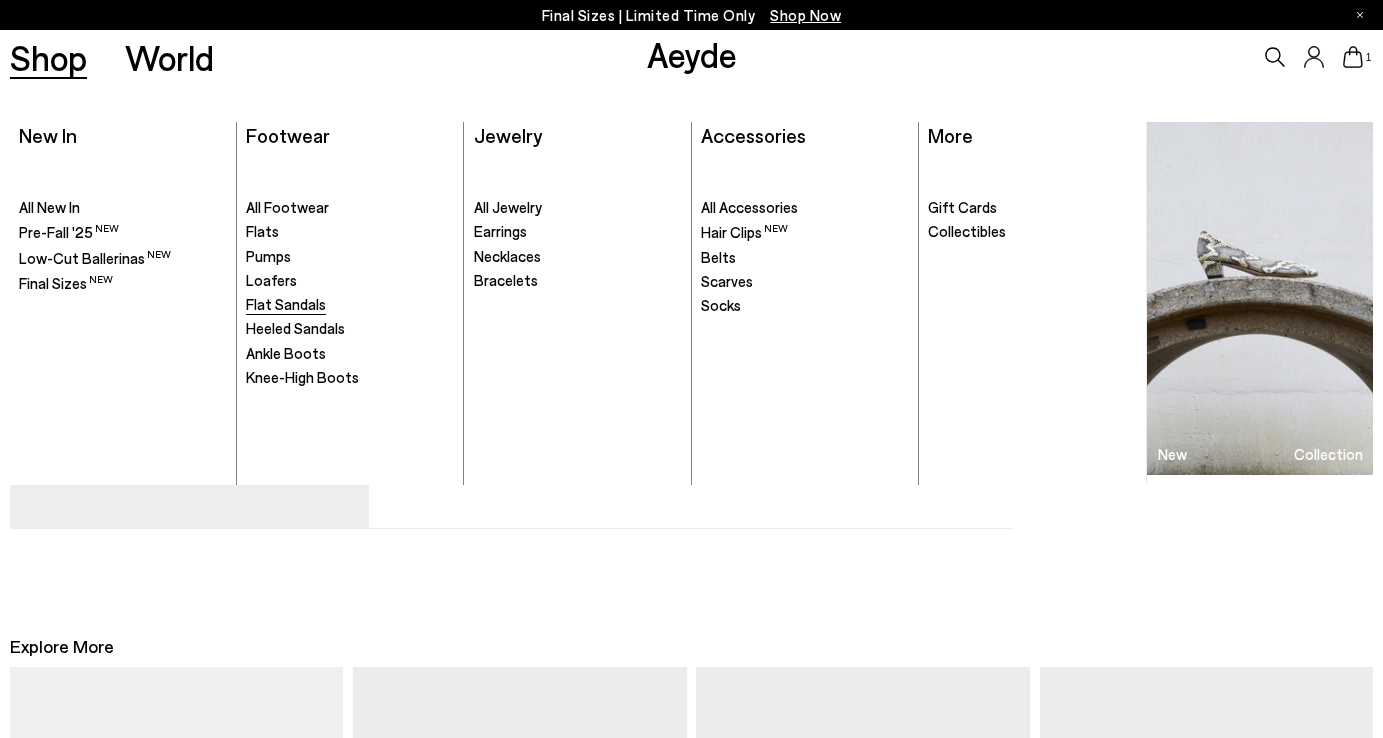 click on "Flat Sandals" 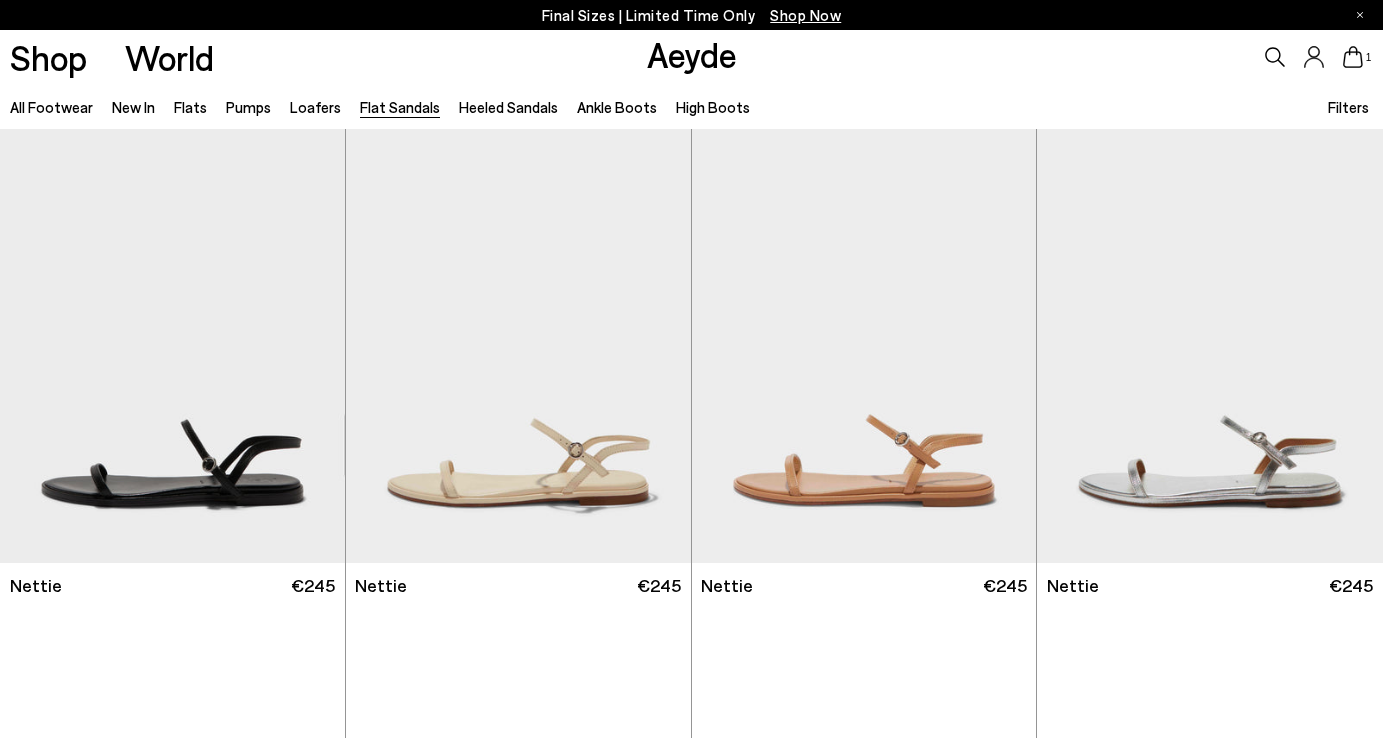 scroll, scrollTop: 0, scrollLeft: 0, axis: both 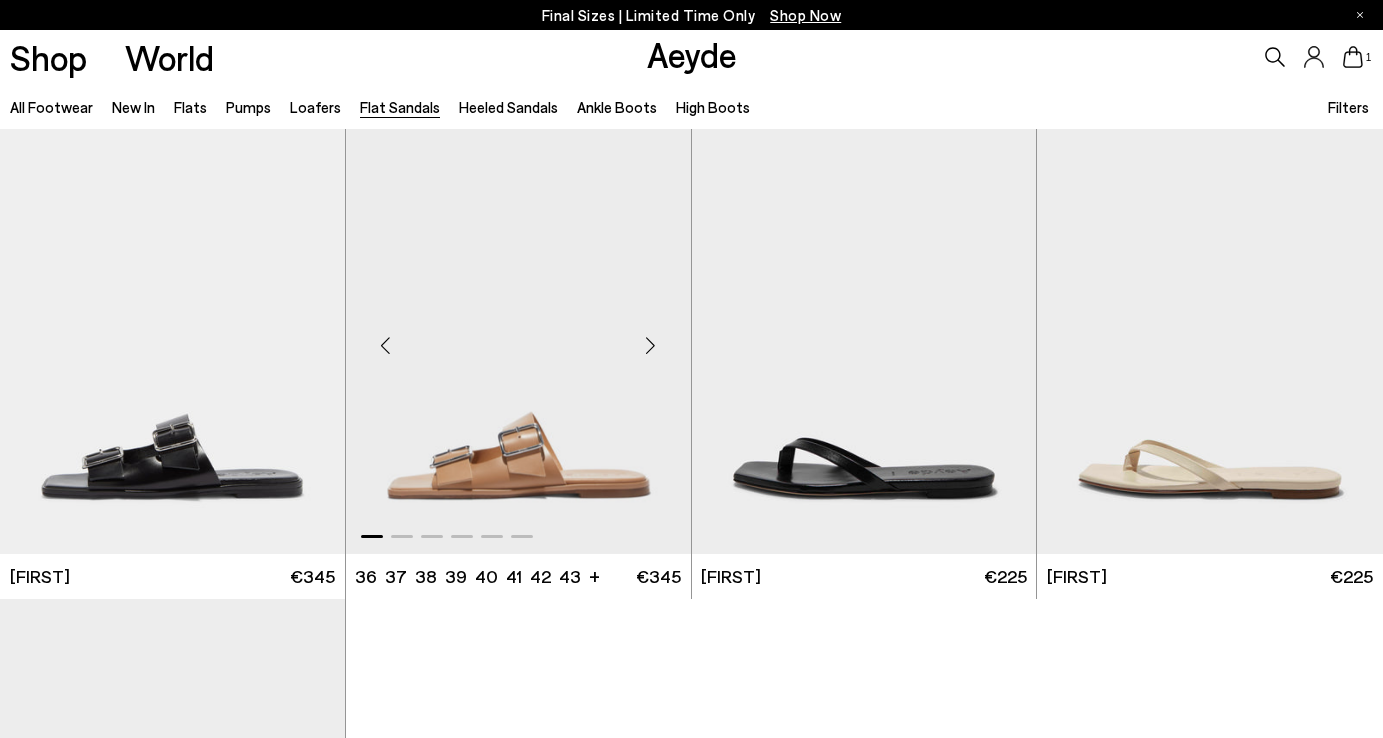 click at bounding box center [651, 346] 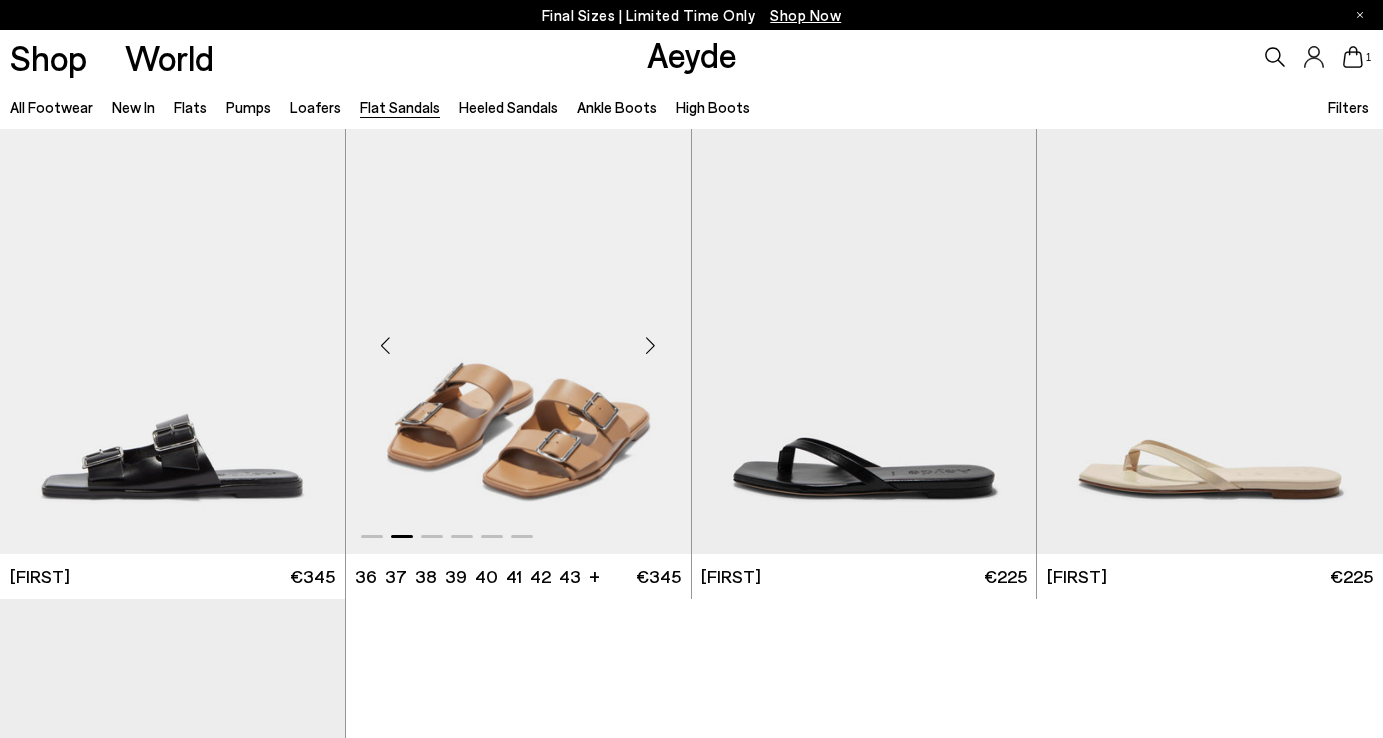 click at bounding box center (651, 346) 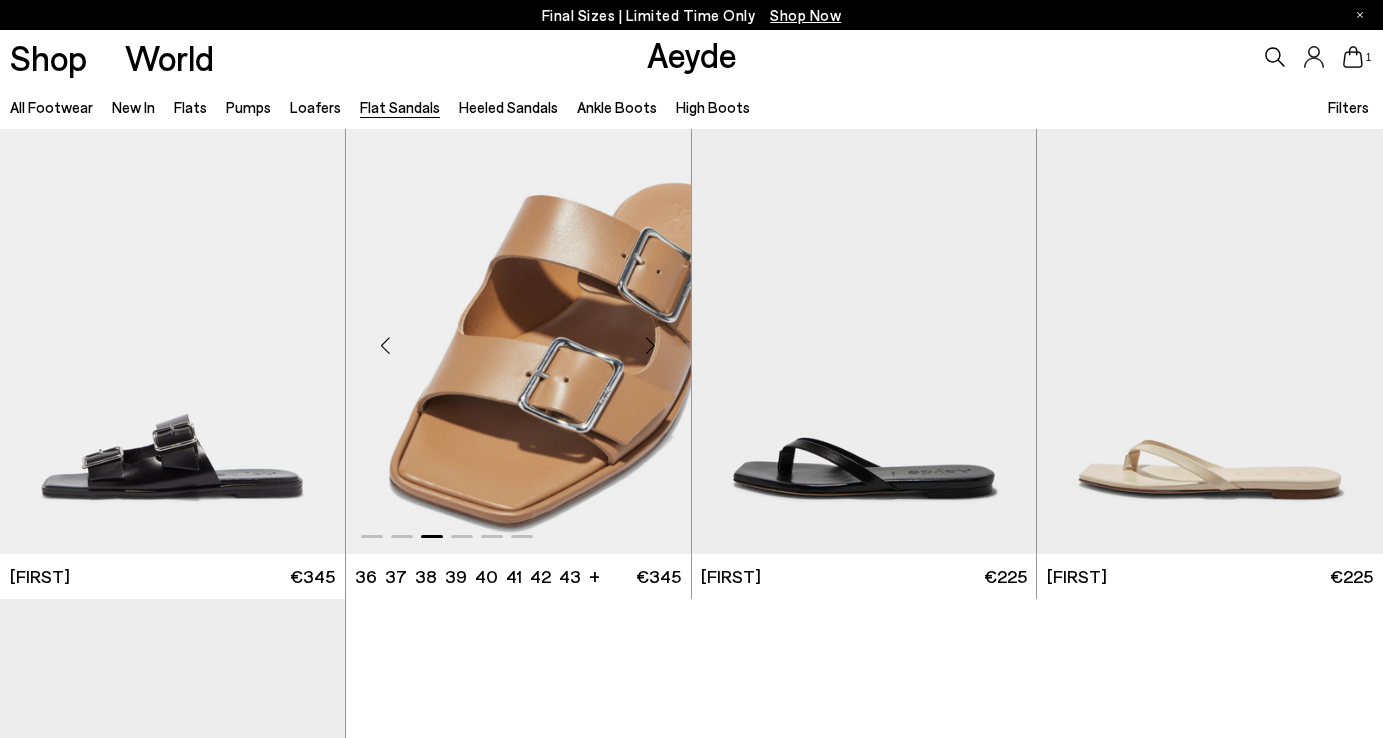 click at bounding box center (651, 346) 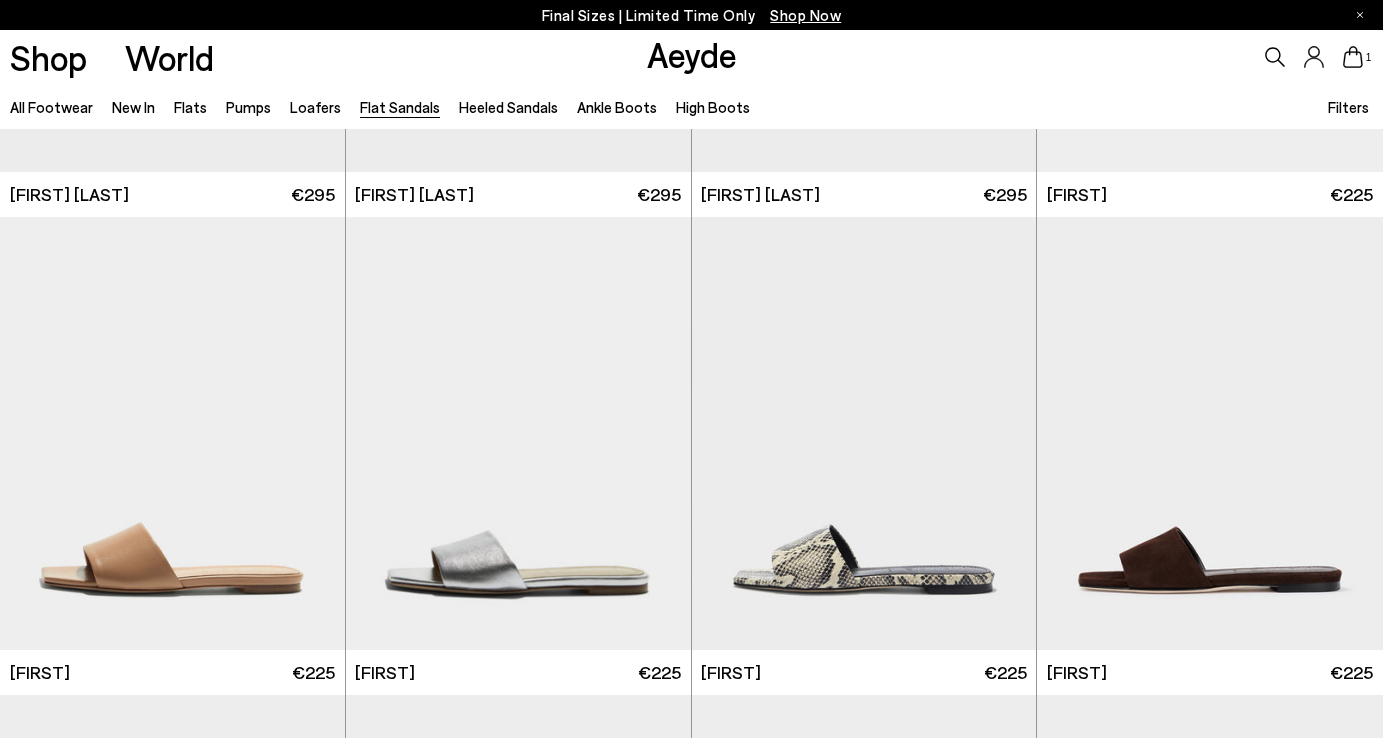 scroll, scrollTop: 1066, scrollLeft: 0, axis: vertical 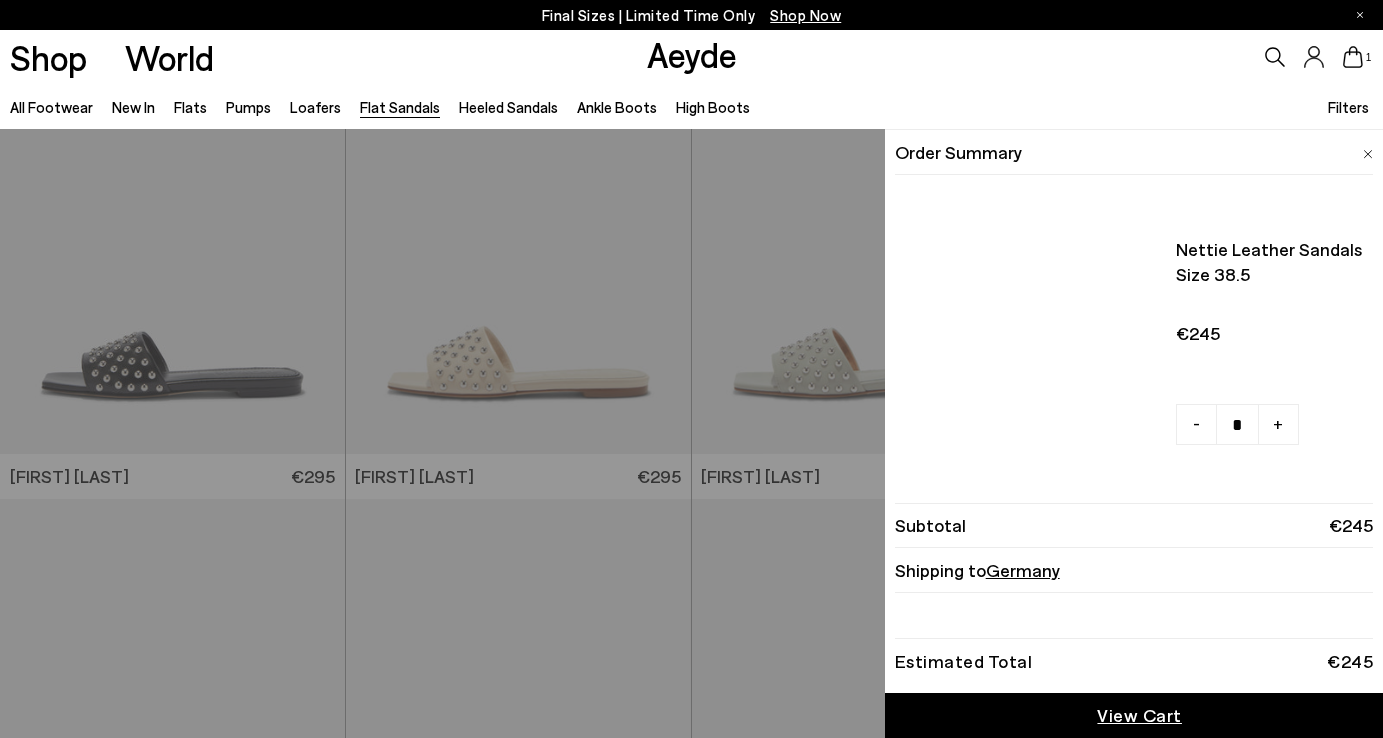 click 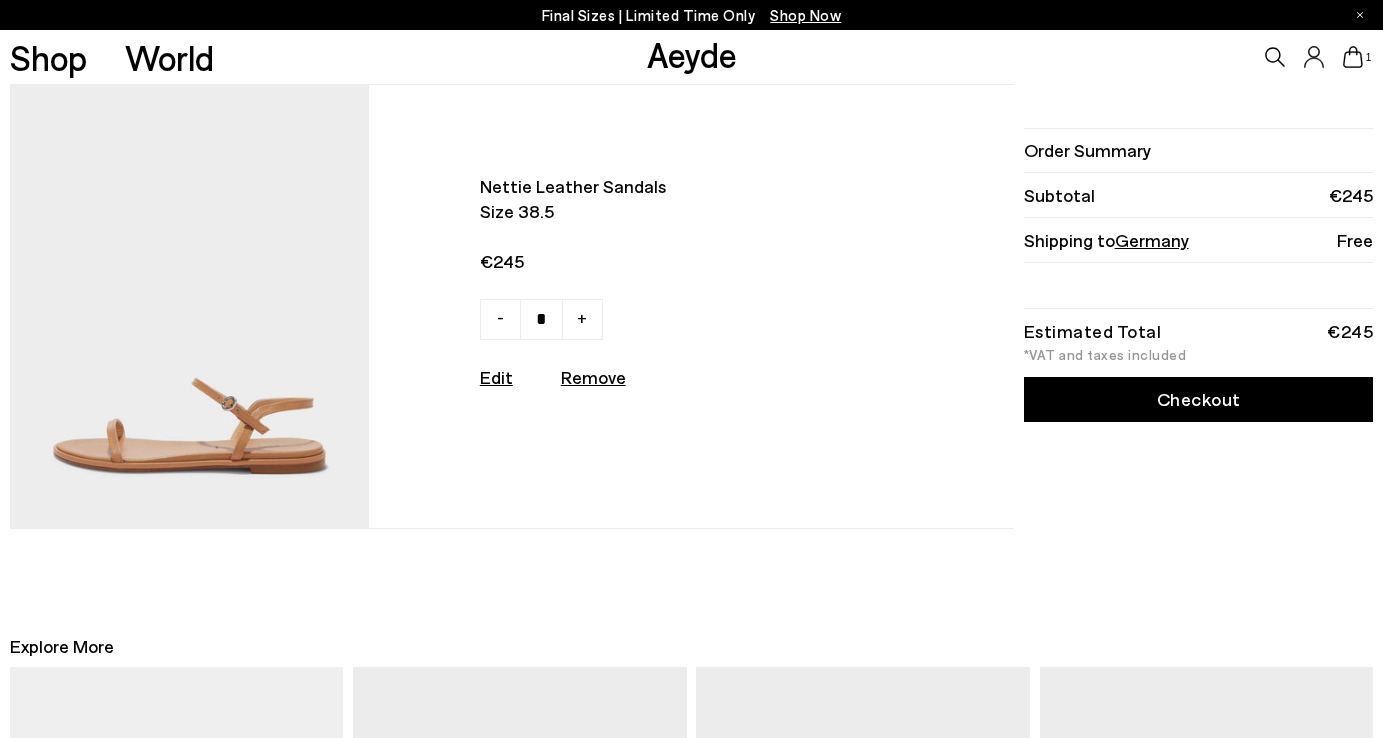 scroll, scrollTop: 0, scrollLeft: 0, axis: both 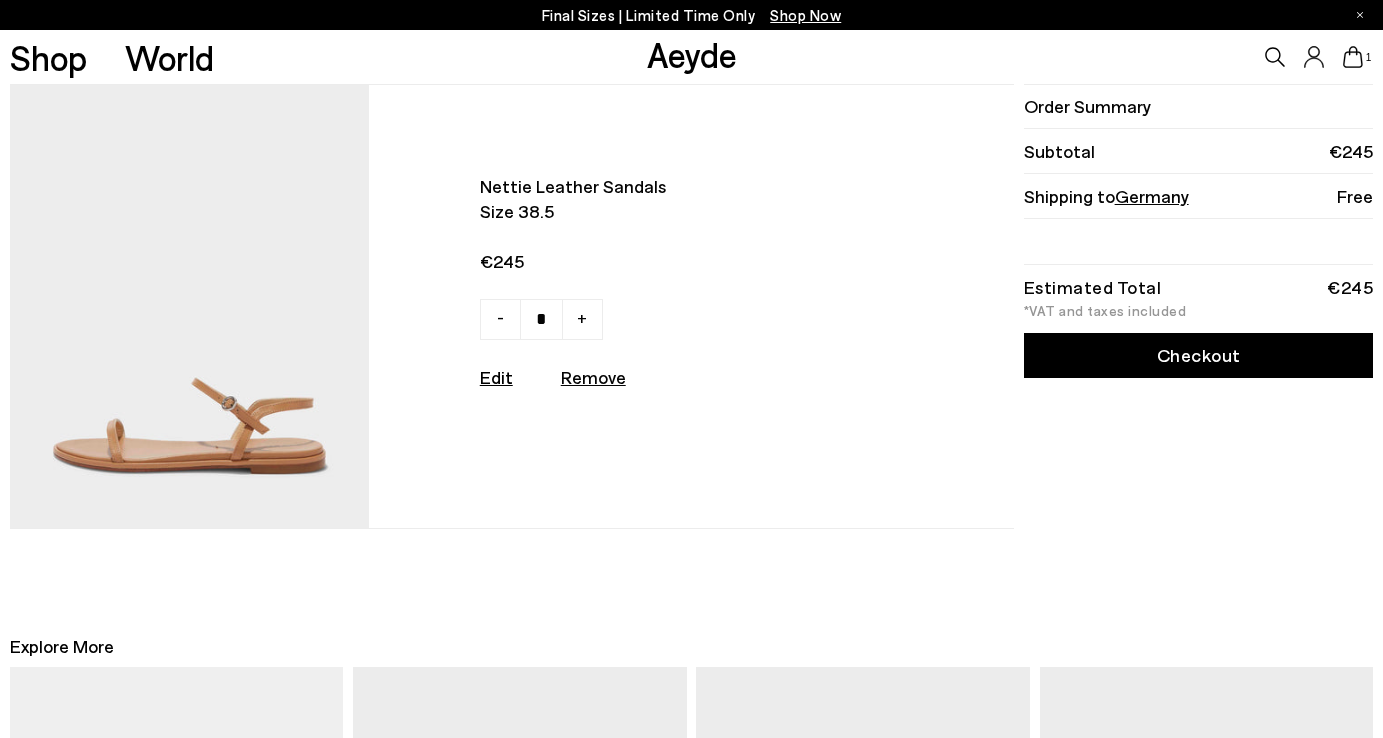 click on "Checkout" at bounding box center [1199, 355] 